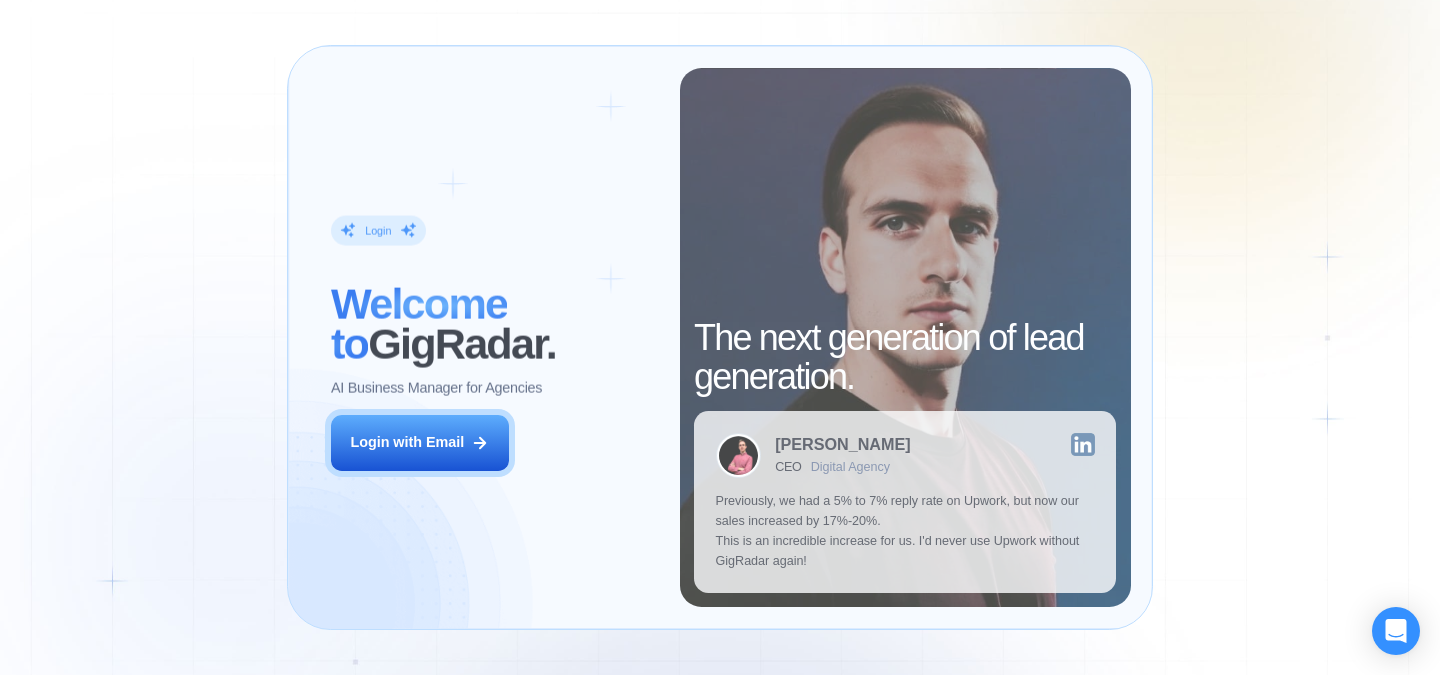 scroll, scrollTop: 0, scrollLeft: 0, axis: both 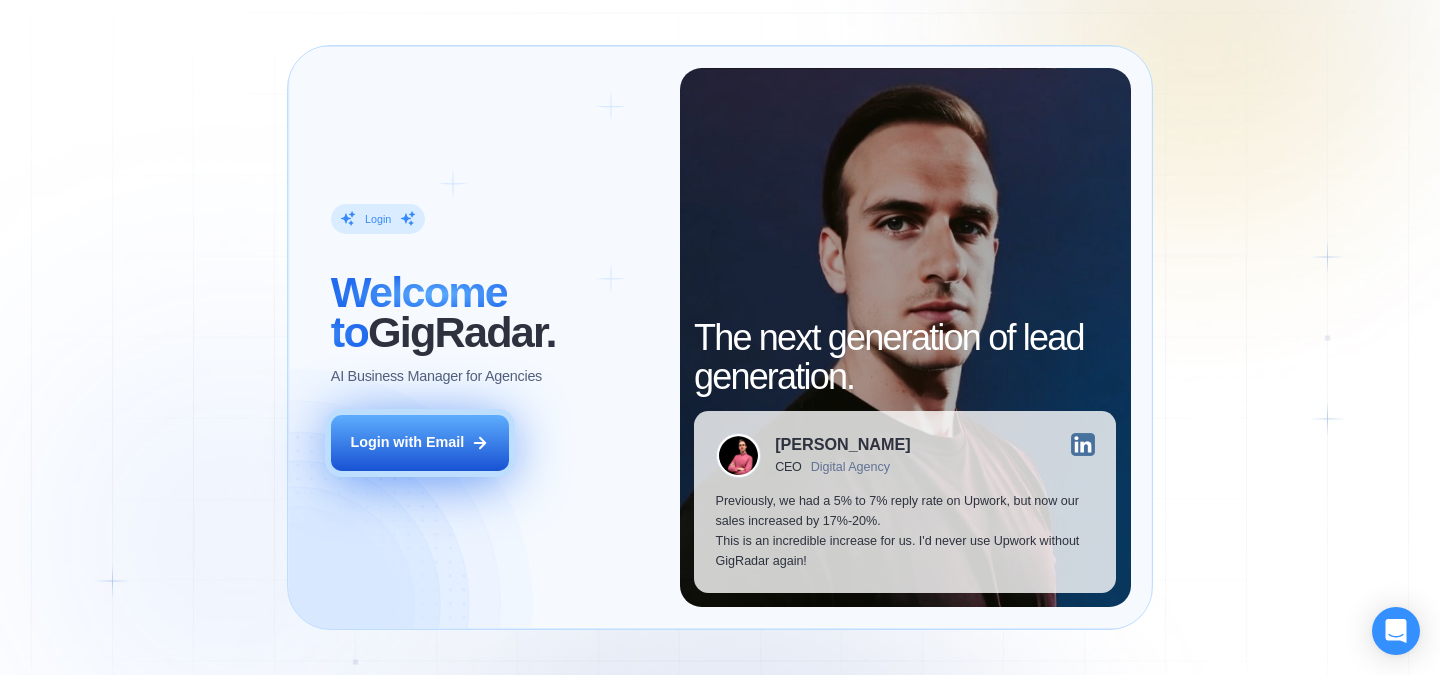 click on "Login with Email" at bounding box center [407, 443] 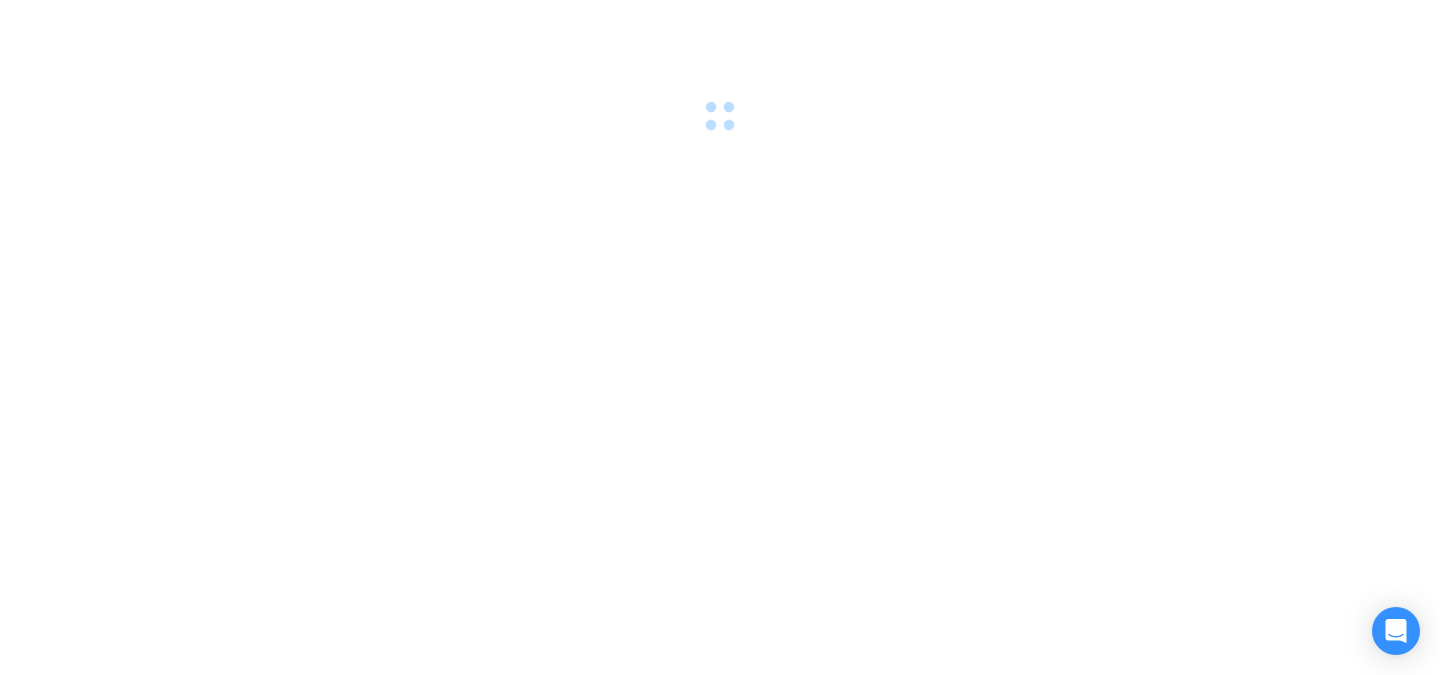 scroll, scrollTop: 0, scrollLeft: 0, axis: both 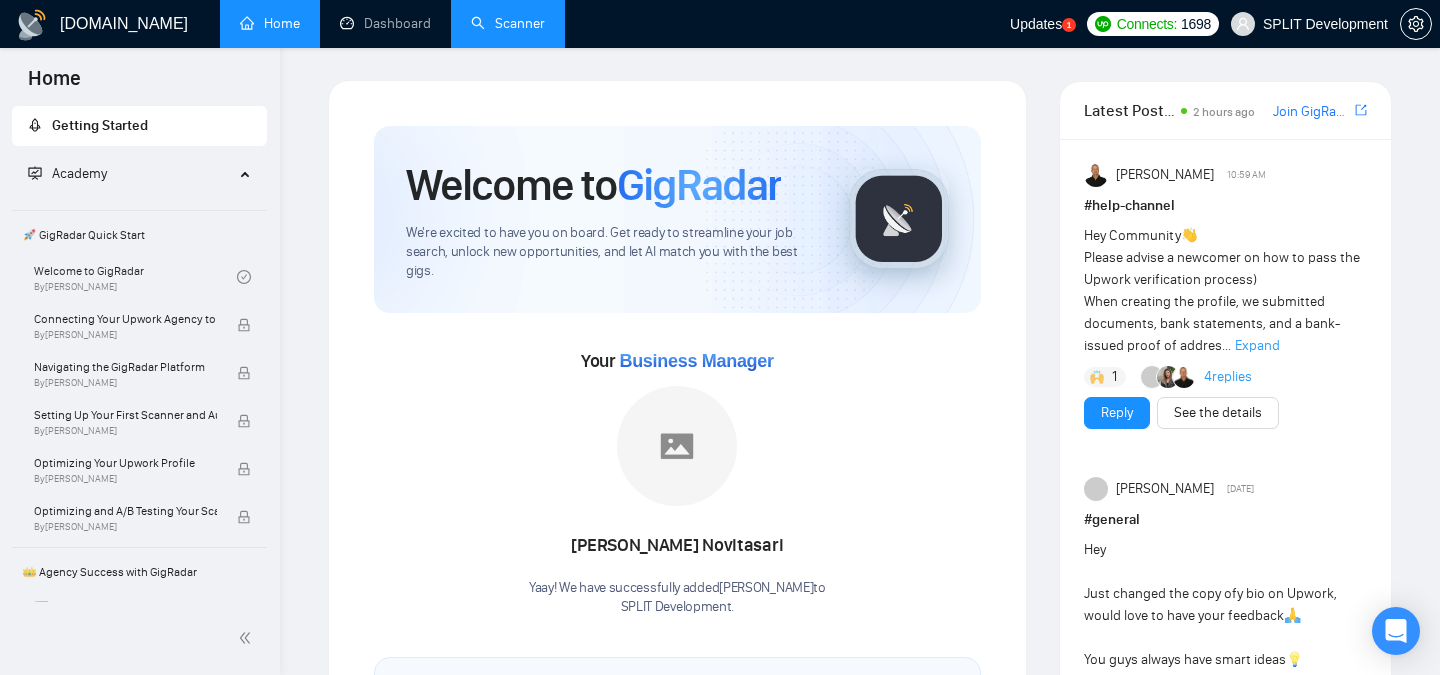 click on "Scanner" at bounding box center (508, 23) 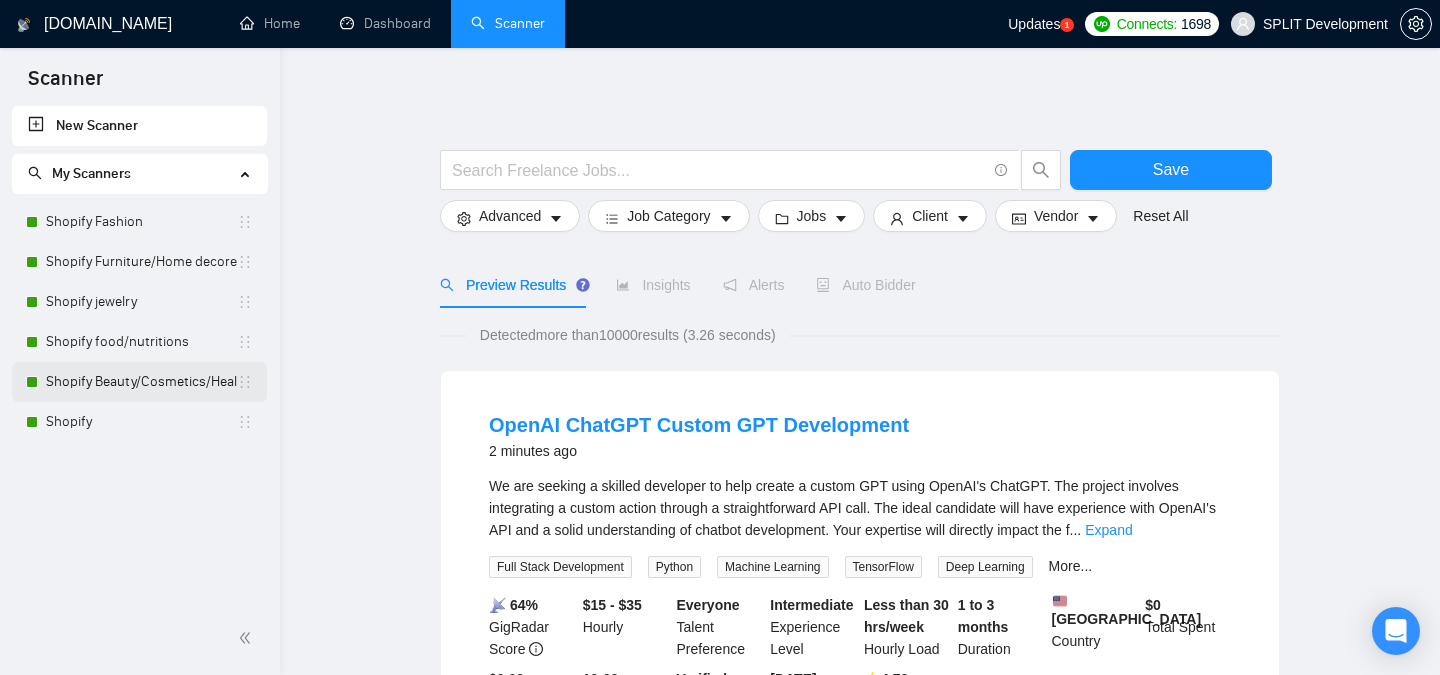 click on "Shopify Beauty/Cosmetics/Health" at bounding box center (141, 382) 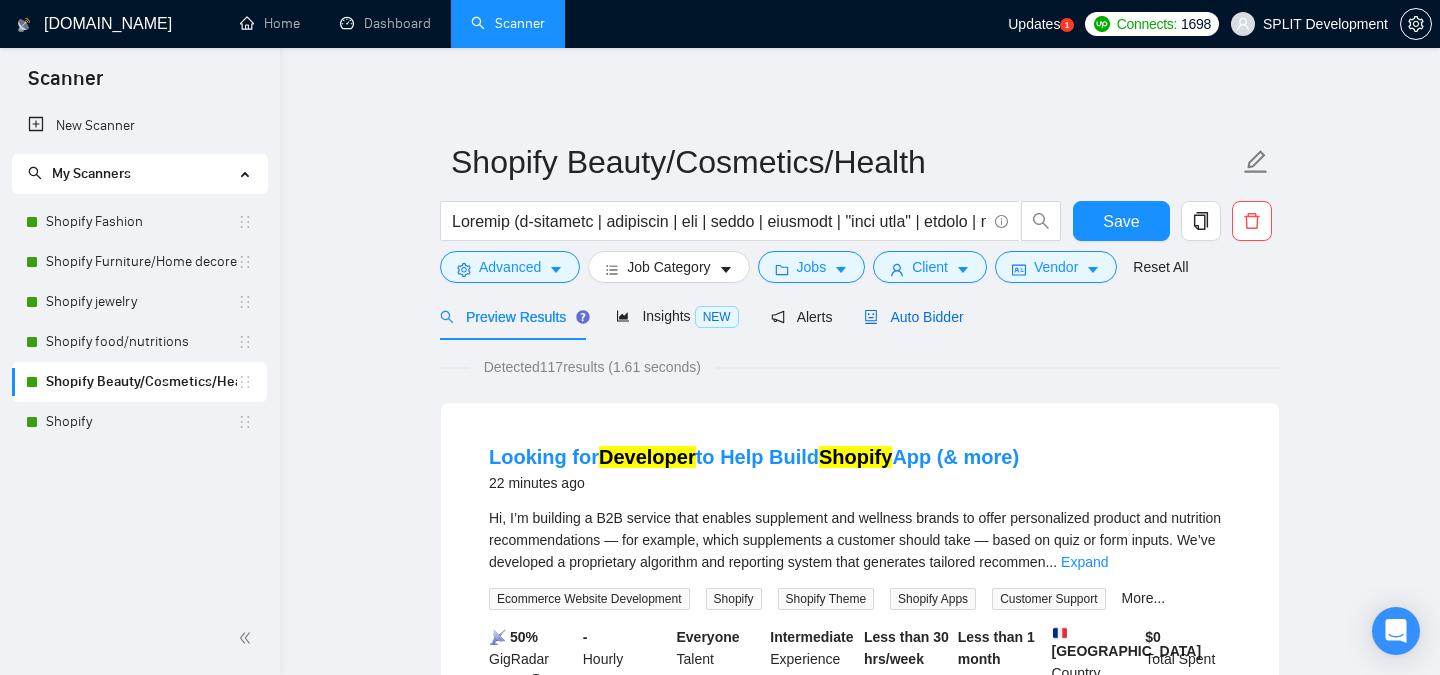 click on "Auto Bidder" at bounding box center [913, 317] 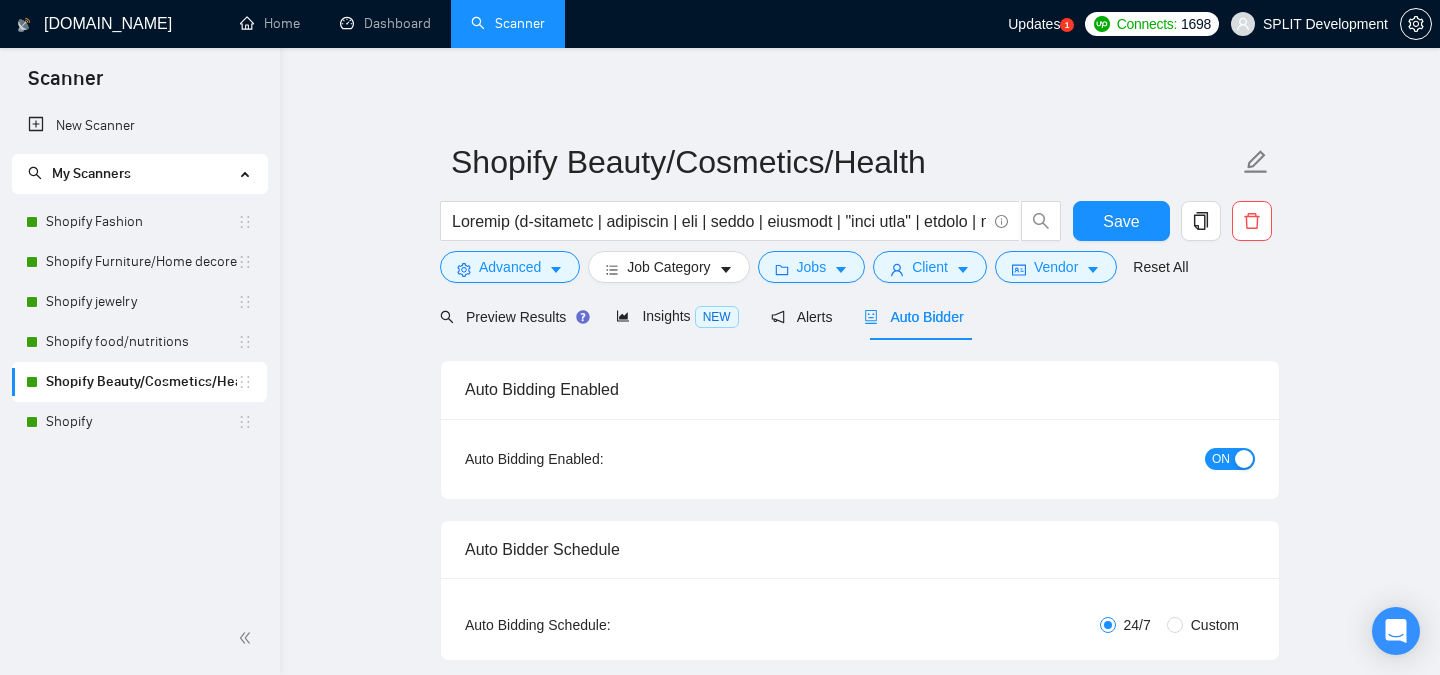 type 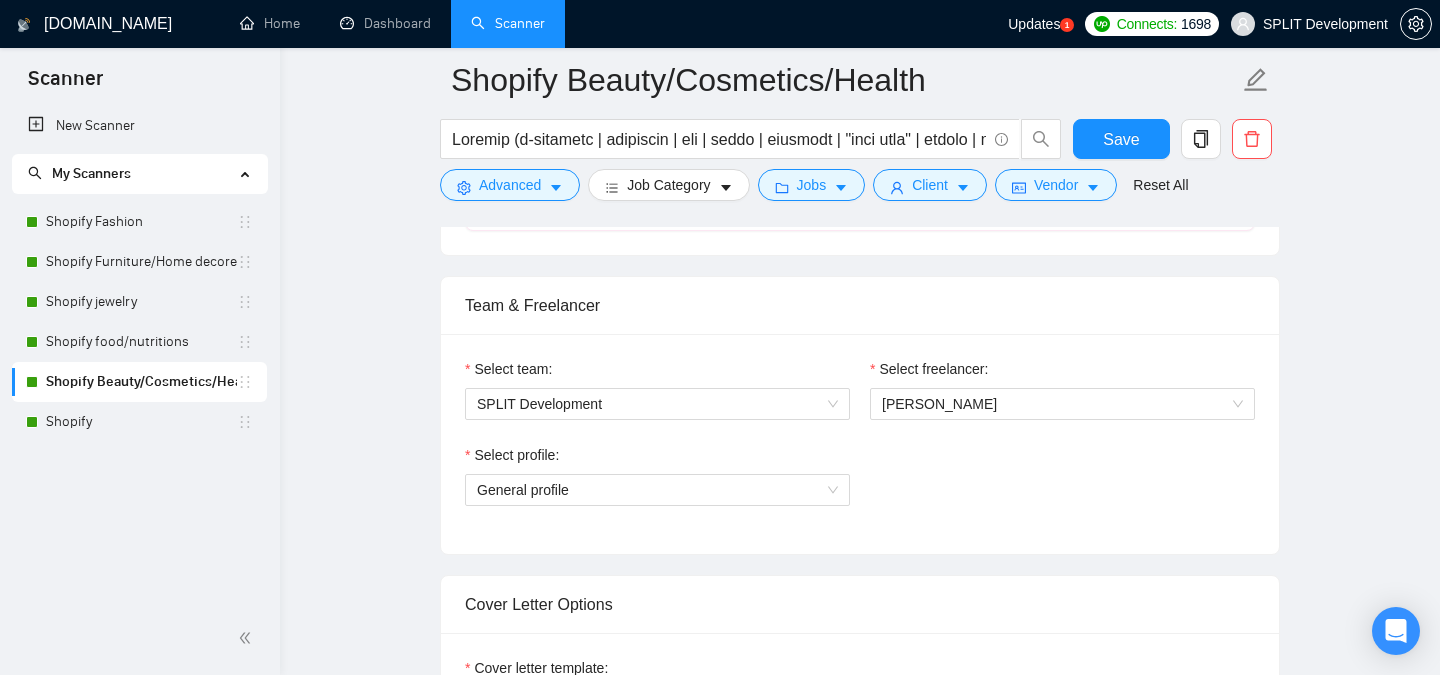 scroll, scrollTop: 956, scrollLeft: 0, axis: vertical 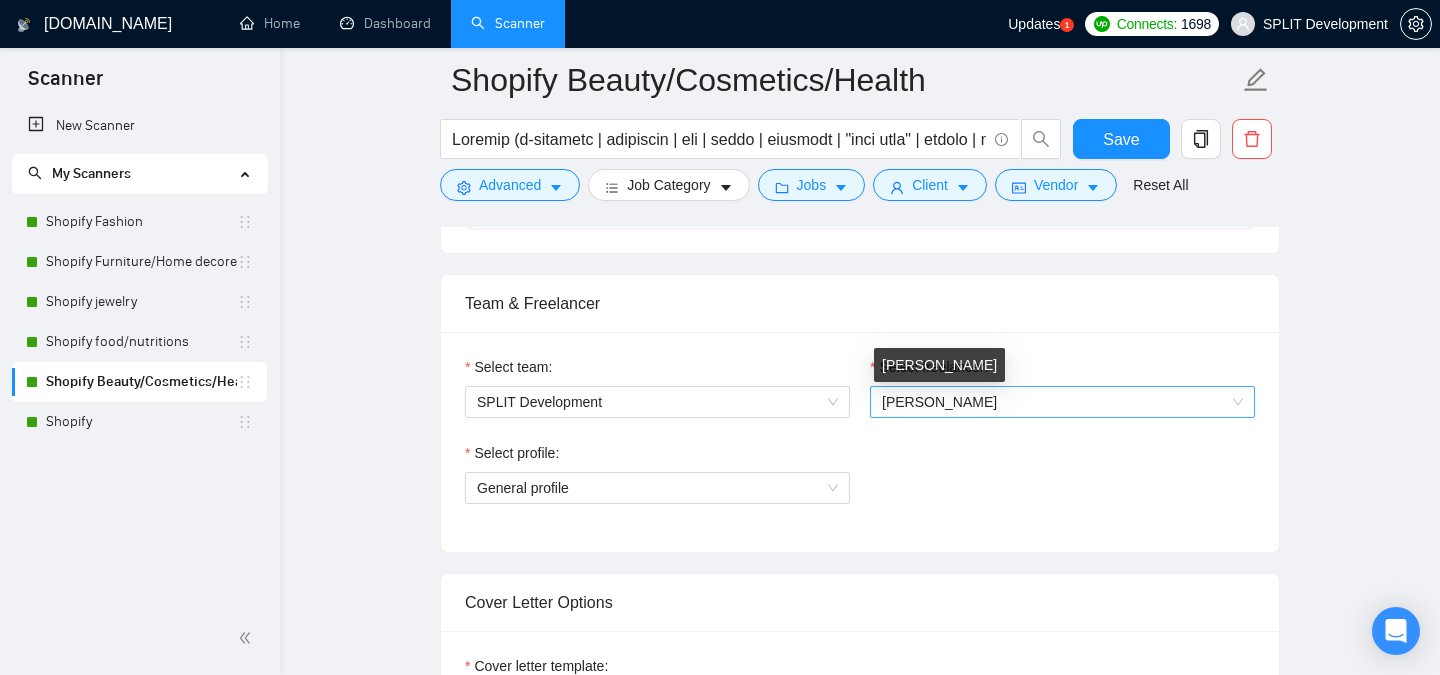 click on "[PERSON_NAME]" at bounding box center [939, 402] 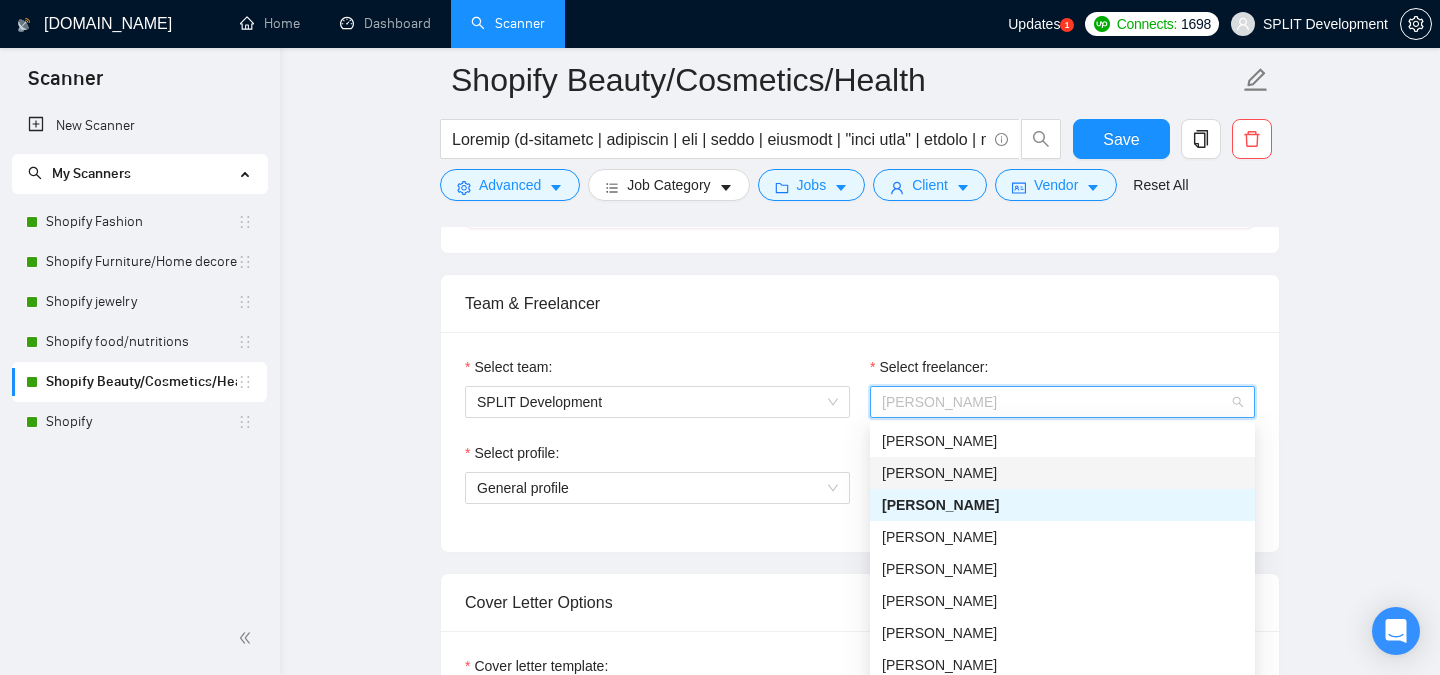 click on "[PERSON_NAME]" at bounding box center [1062, 473] 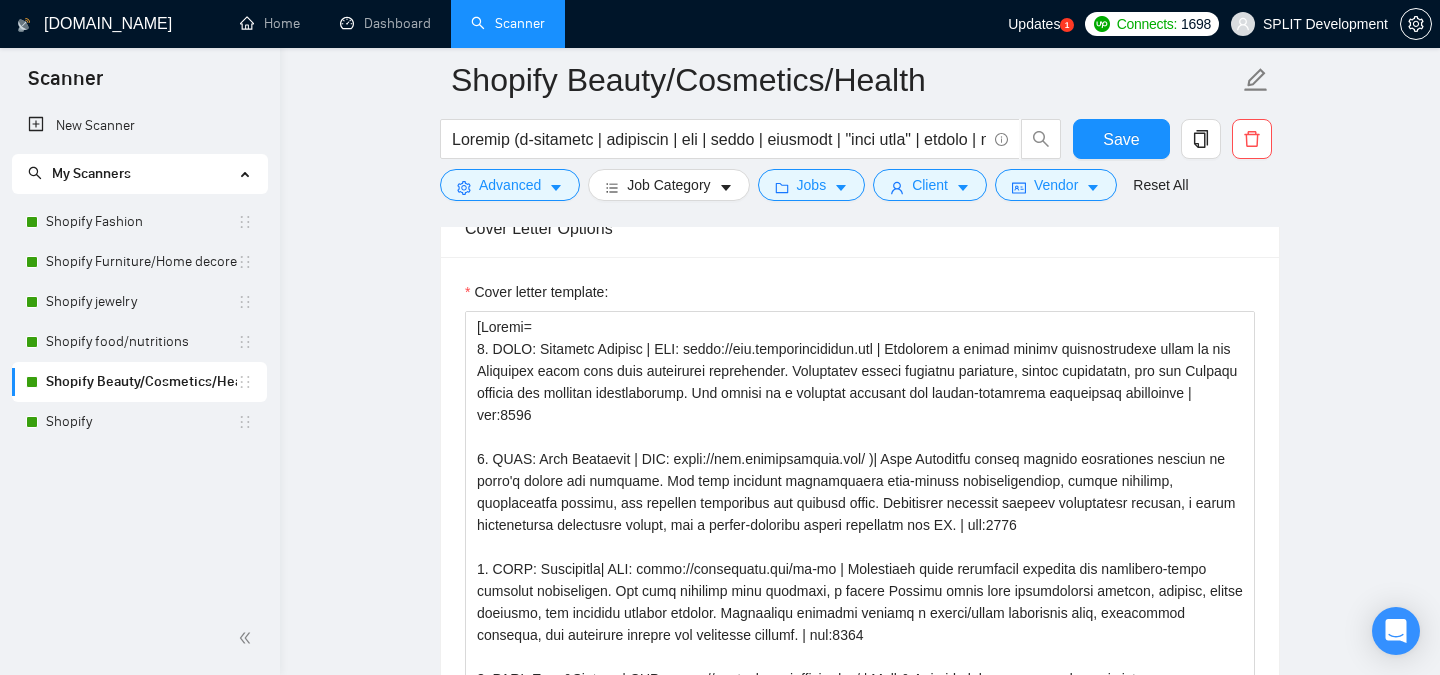 scroll, scrollTop: 1333, scrollLeft: 0, axis: vertical 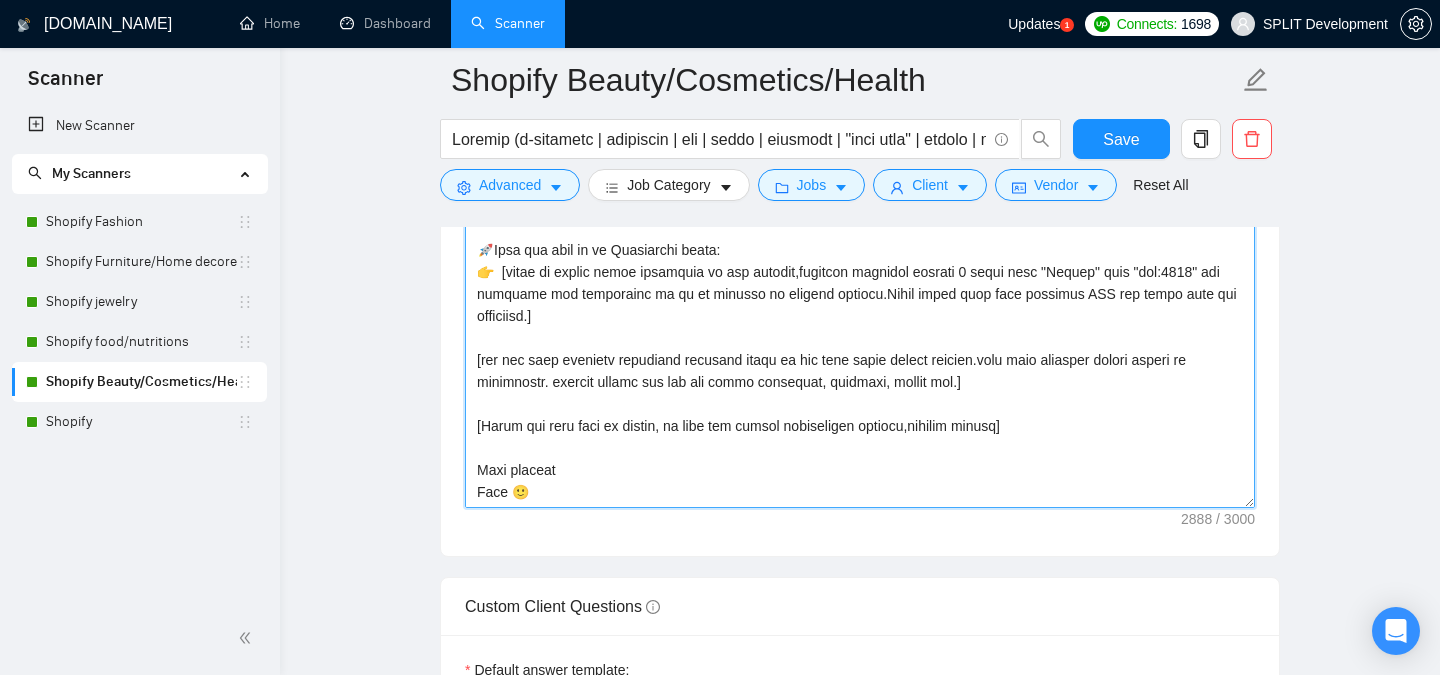 click on "Cover letter template:" at bounding box center (860, 283) 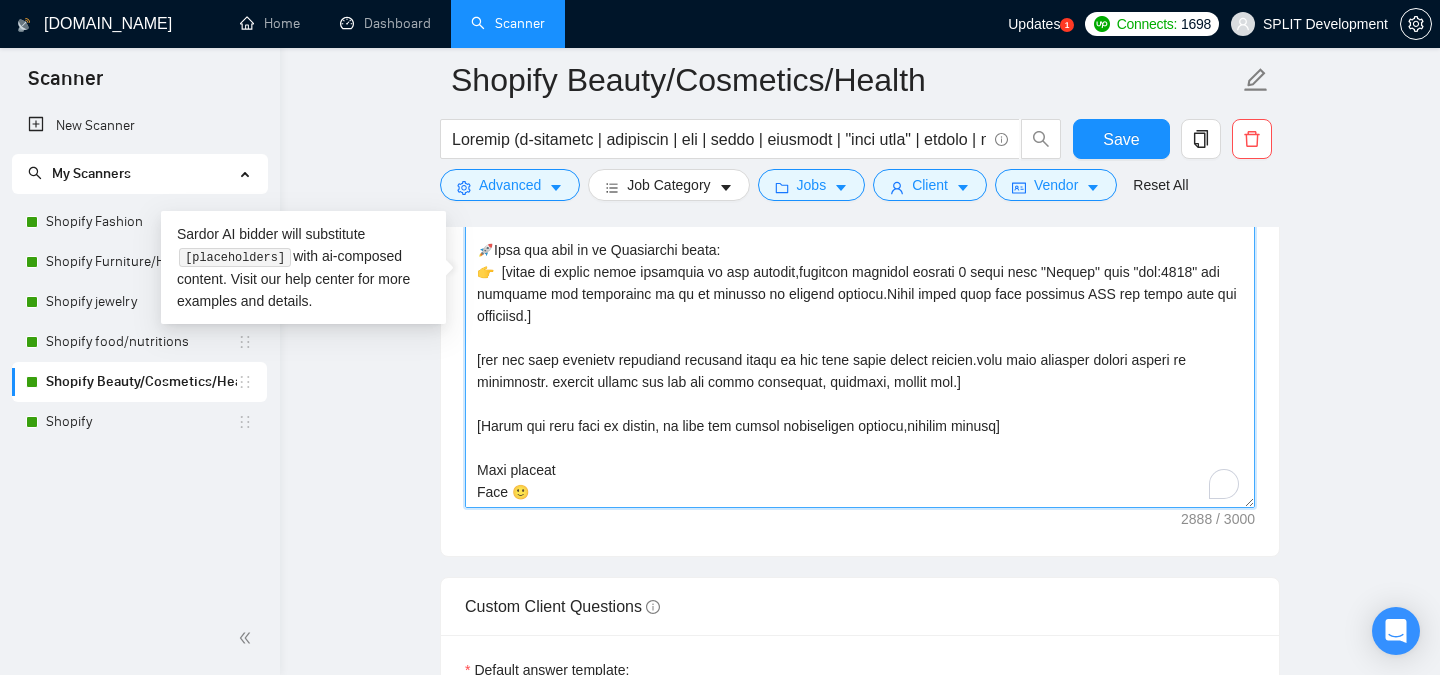 click on "Cover letter template:" at bounding box center [860, 283] 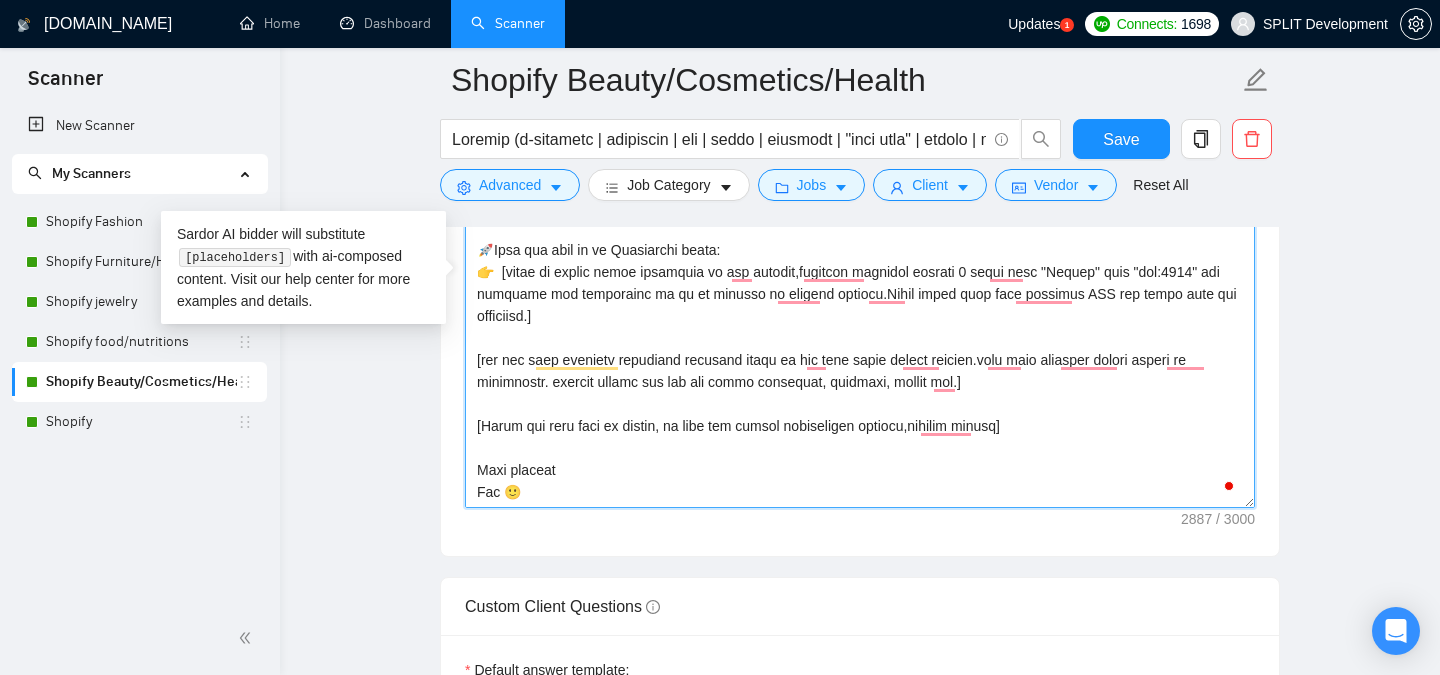 scroll, scrollTop: 550, scrollLeft: 0, axis: vertical 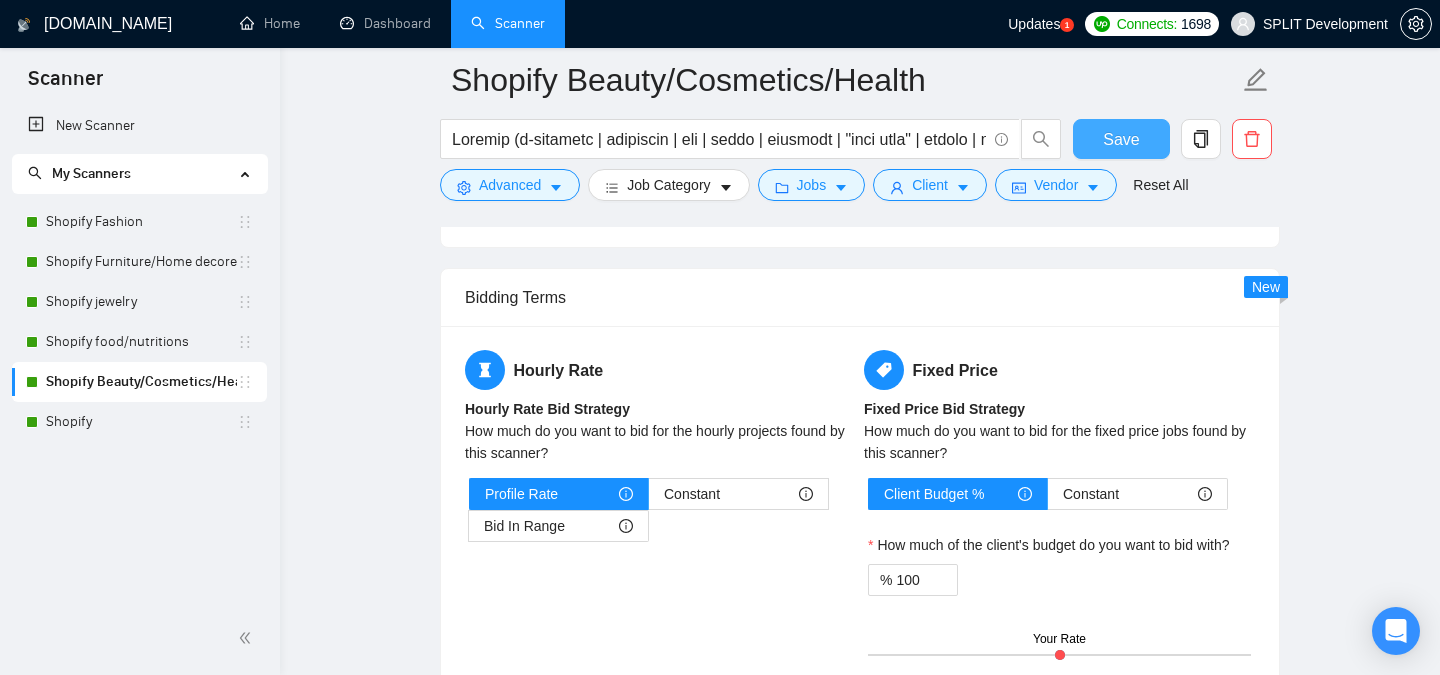 click on "Save" at bounding box center [1121, 139] 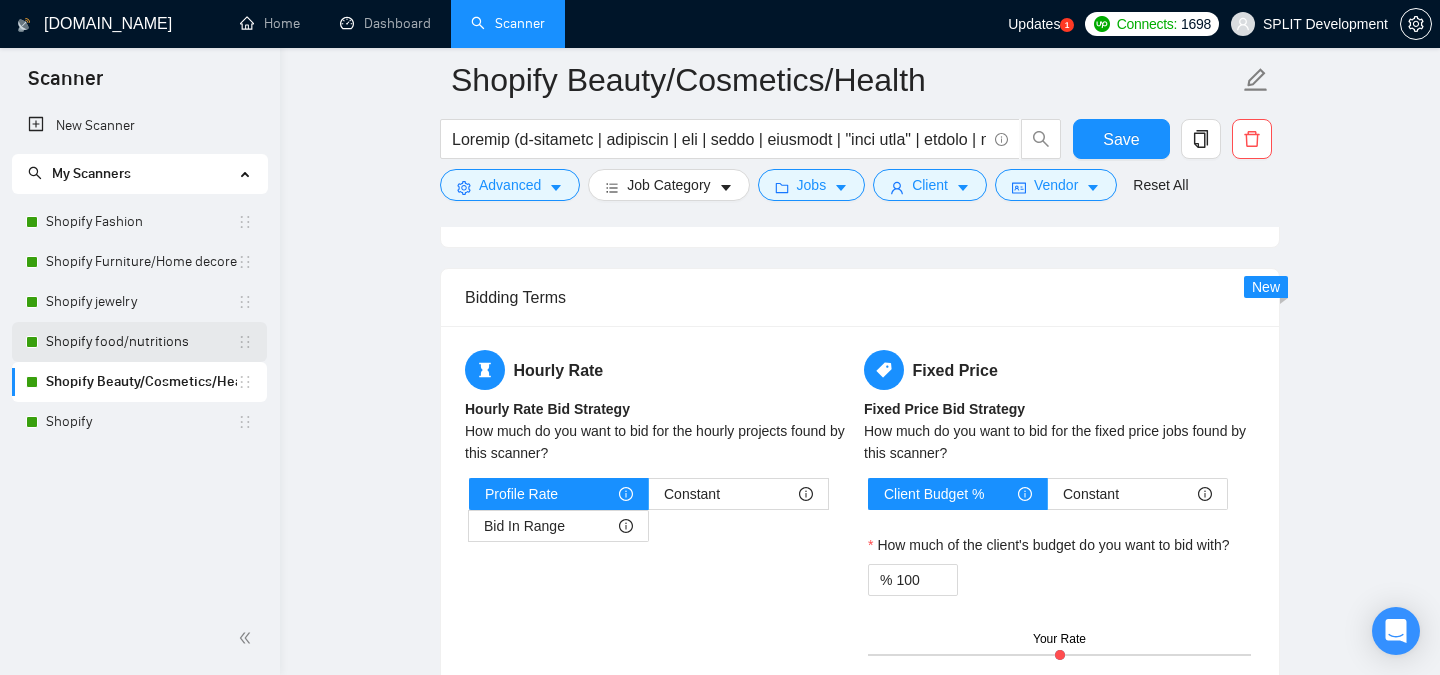 click on "Shopify food/nutritions" at bounding box center [141, 342] 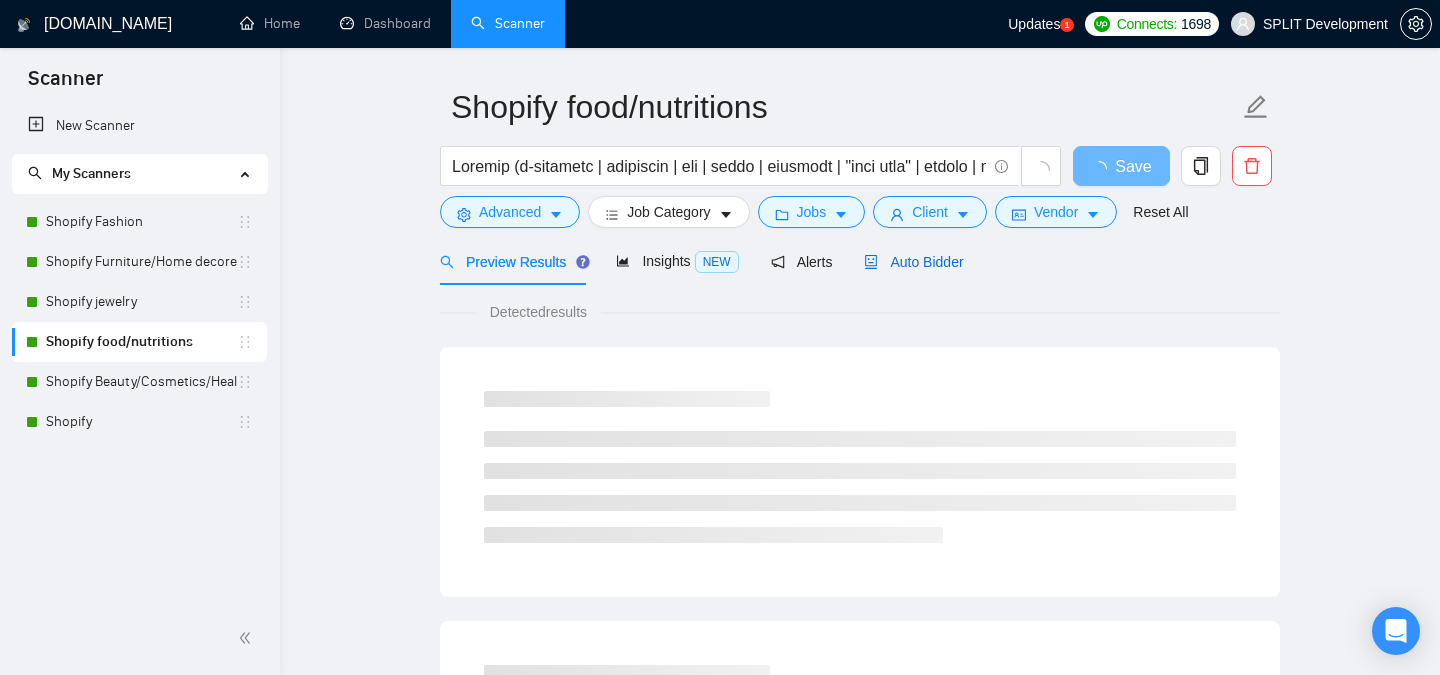 click on "Auto Bidder" at bounding box center [913, 262] 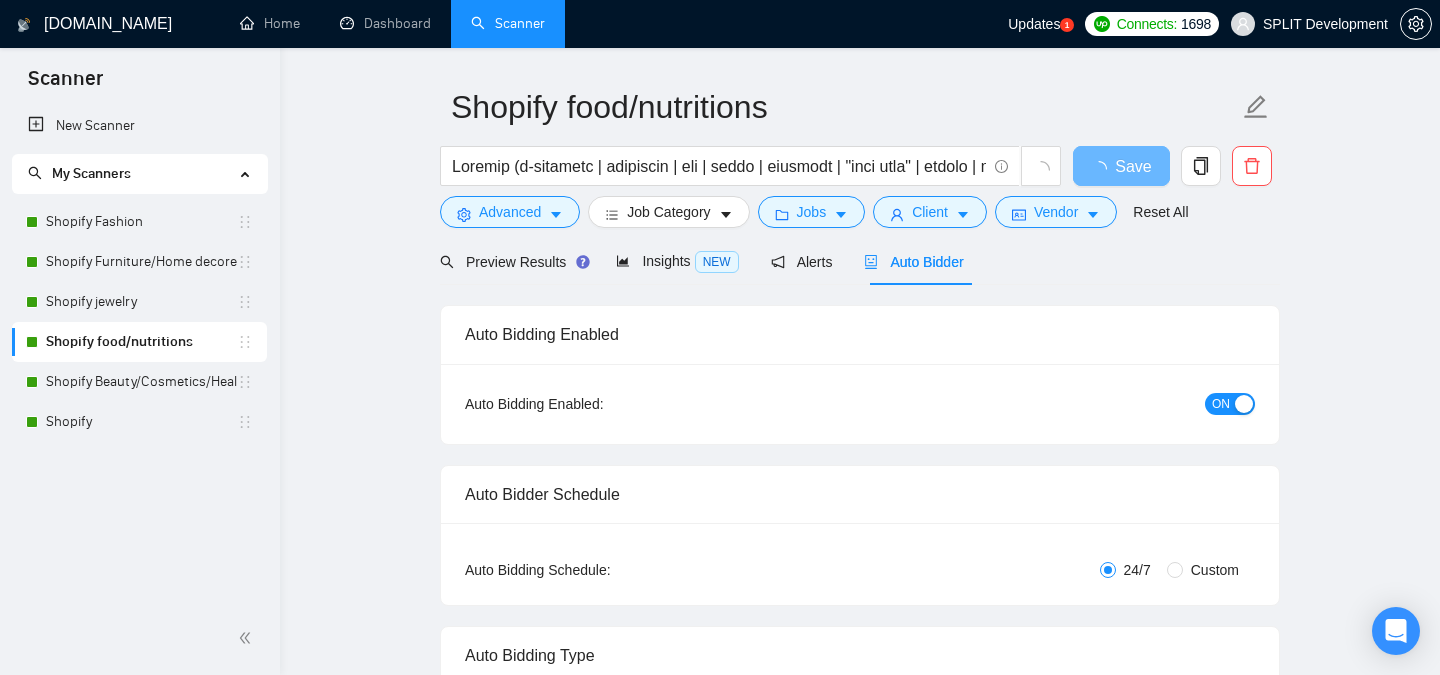 type 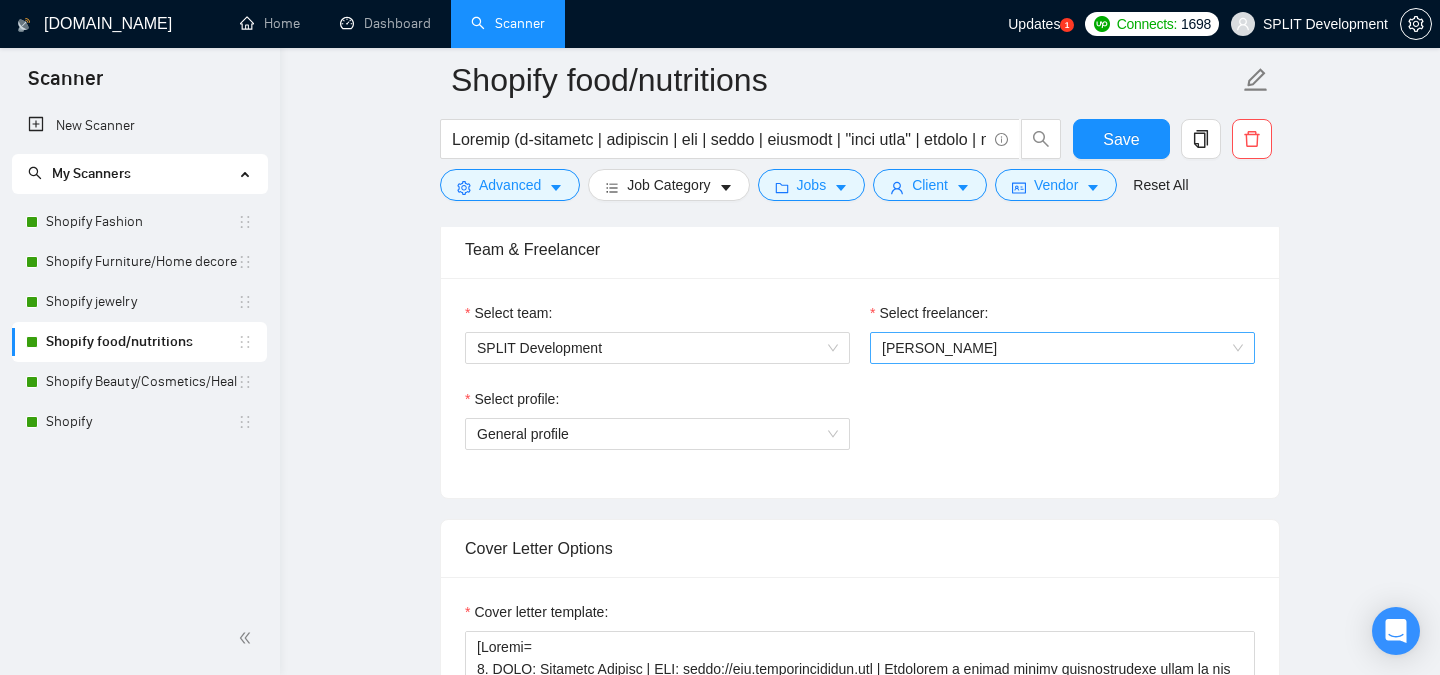 click on "[PERSON_NAME]" at bounding box center [1062, 348] 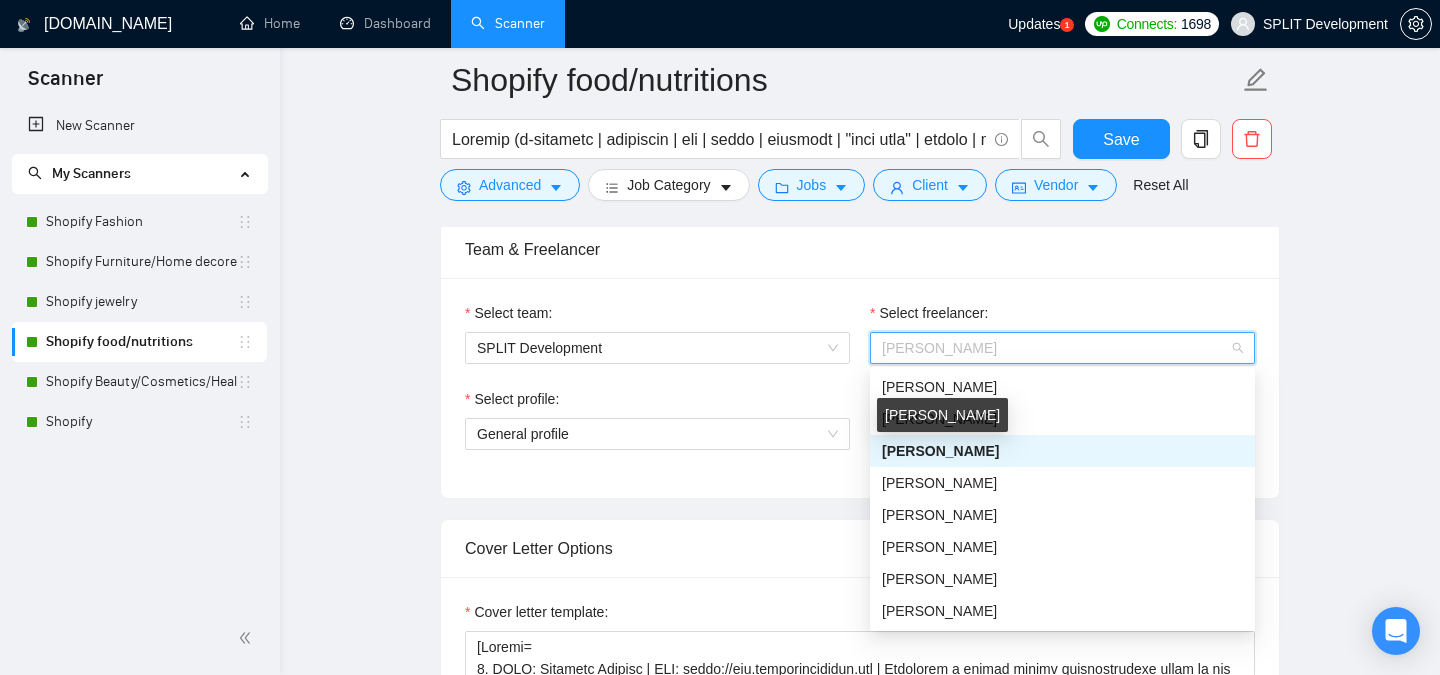 click on "[PERSON_NAME]" at bounding box center [942, 415] 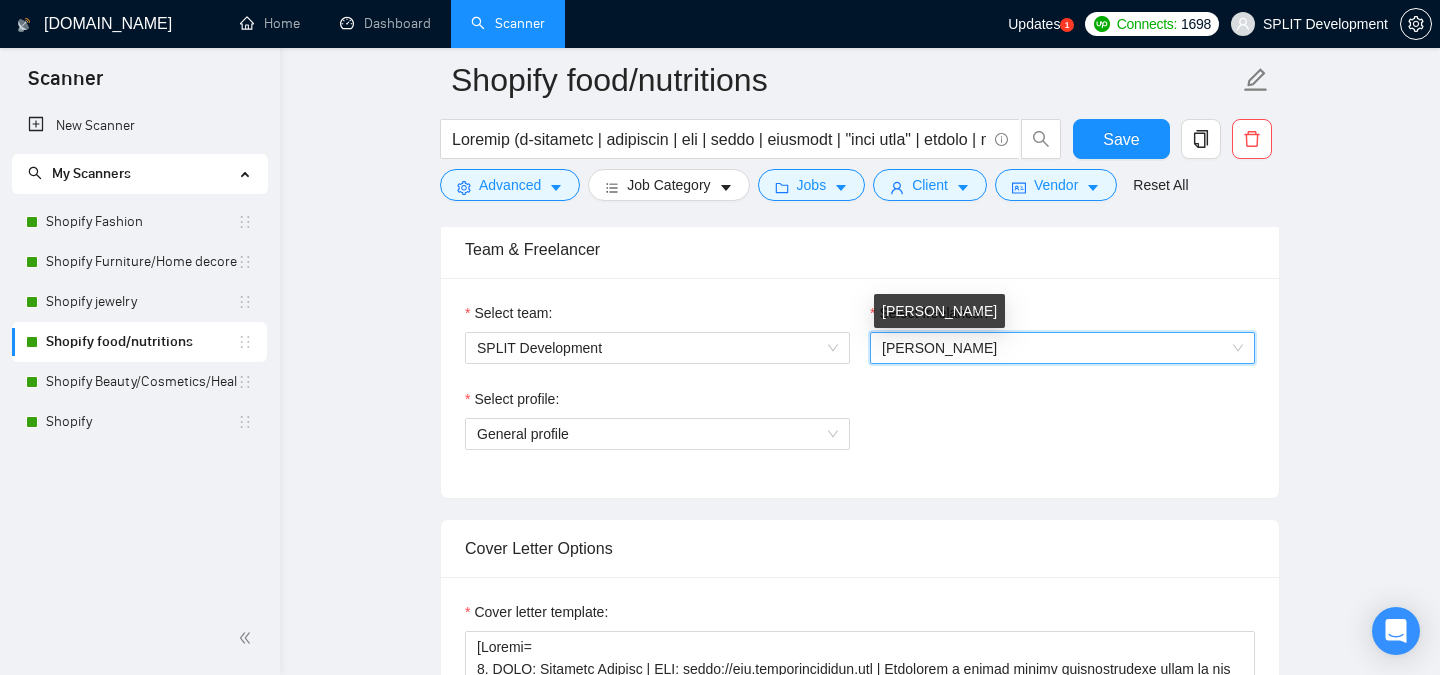 click on "[PERSON_NAME]" at bounding box center [939, 348] 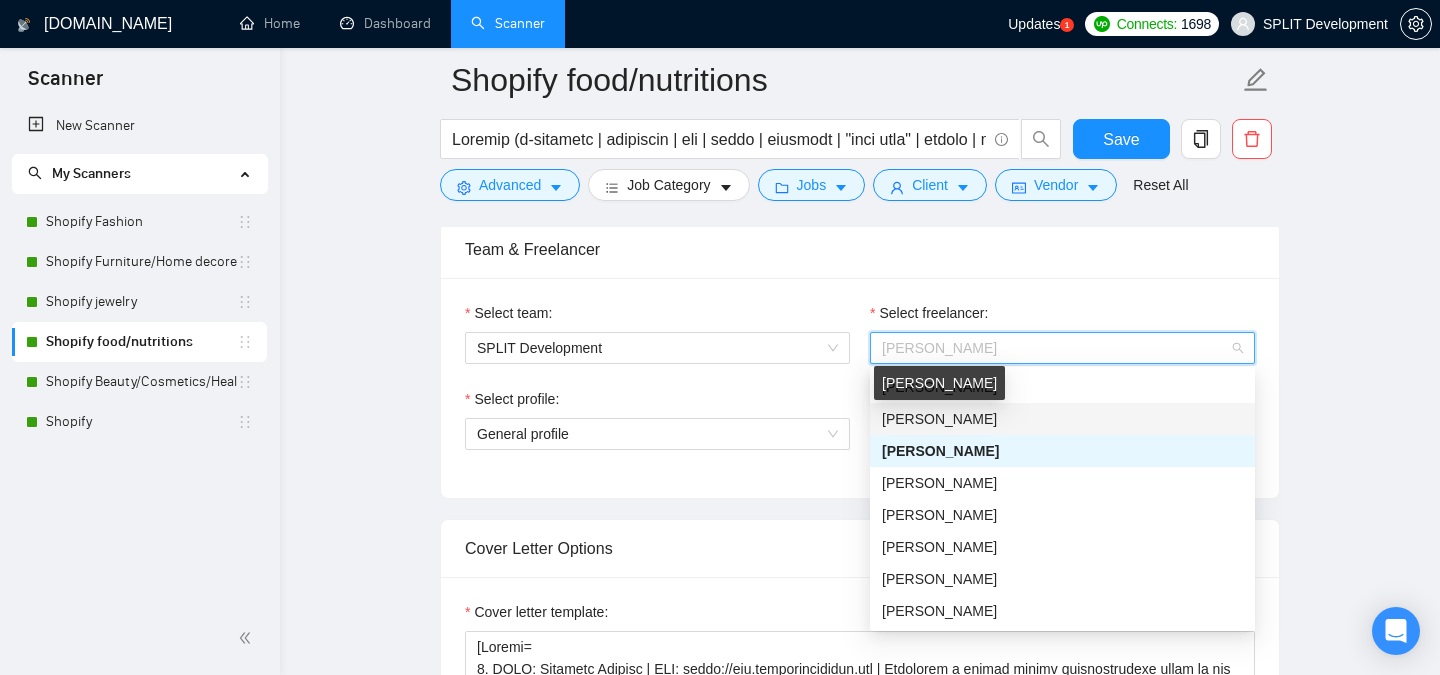 click on "[PERSON_NAME]" at bounding box center (939, 419) 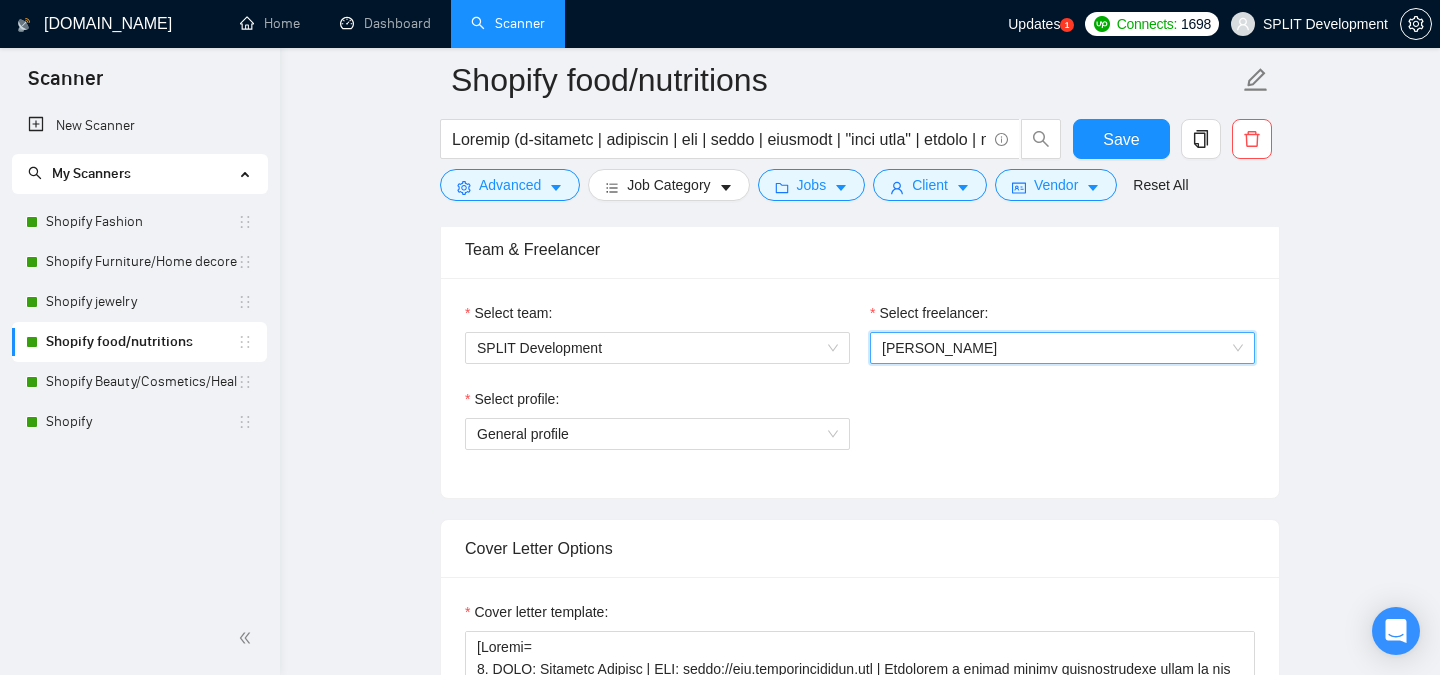 click on "Select profile: General profile" at bounding box center [860, 431] 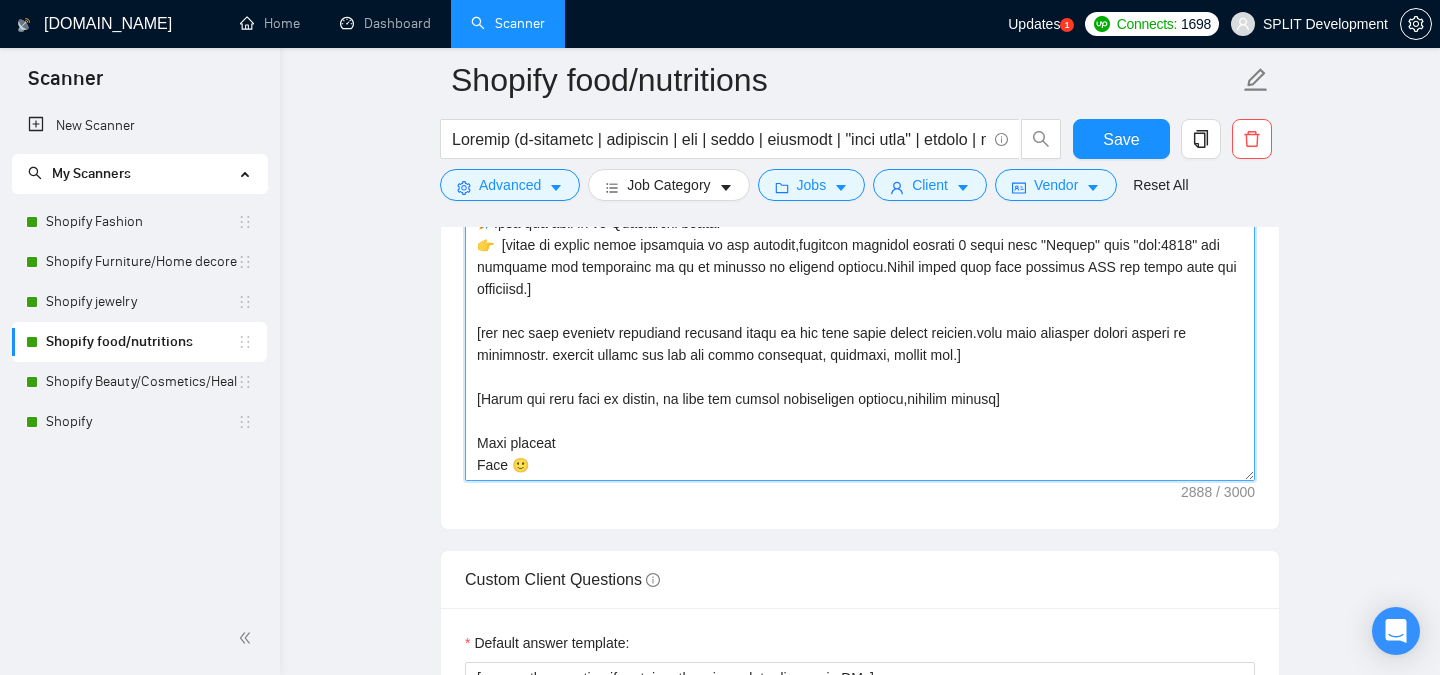 click on "Cover letter template:" at bounding box center (860, 256) 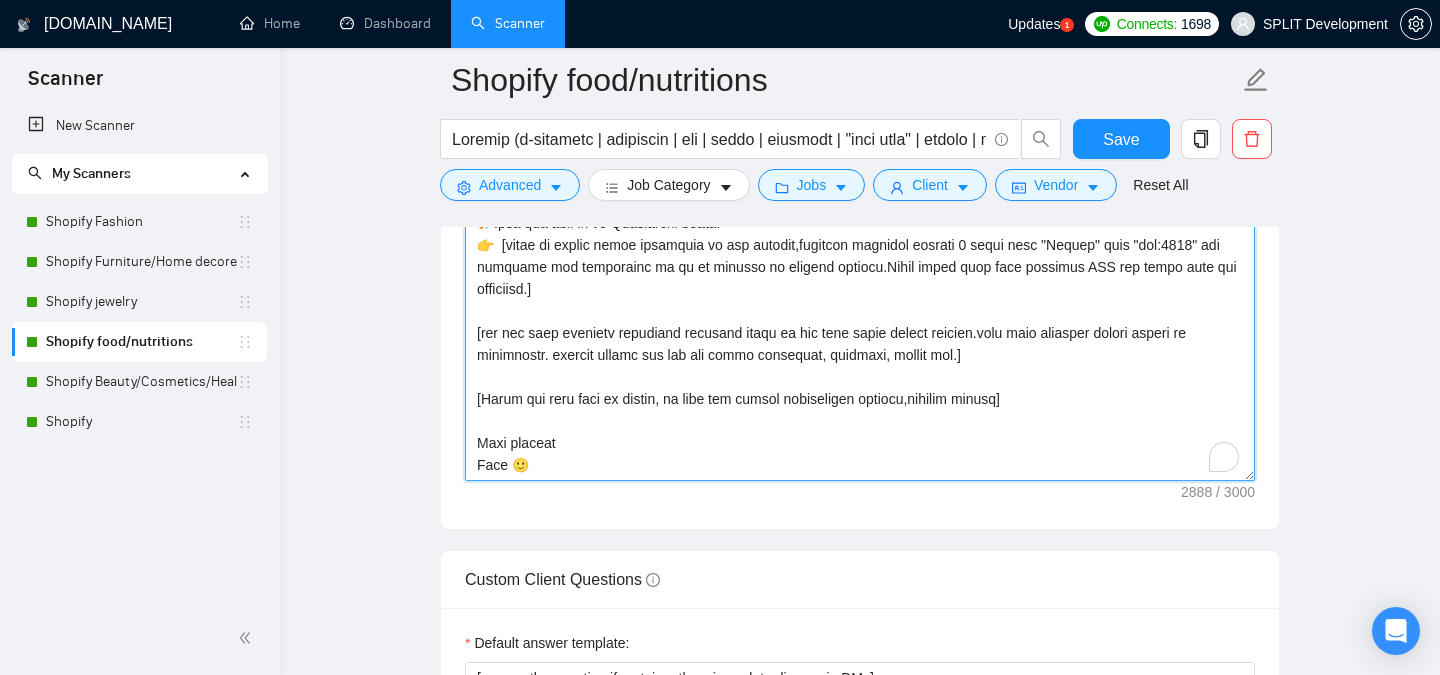click on "Cover letter template:" at bounding box center (860, 256) 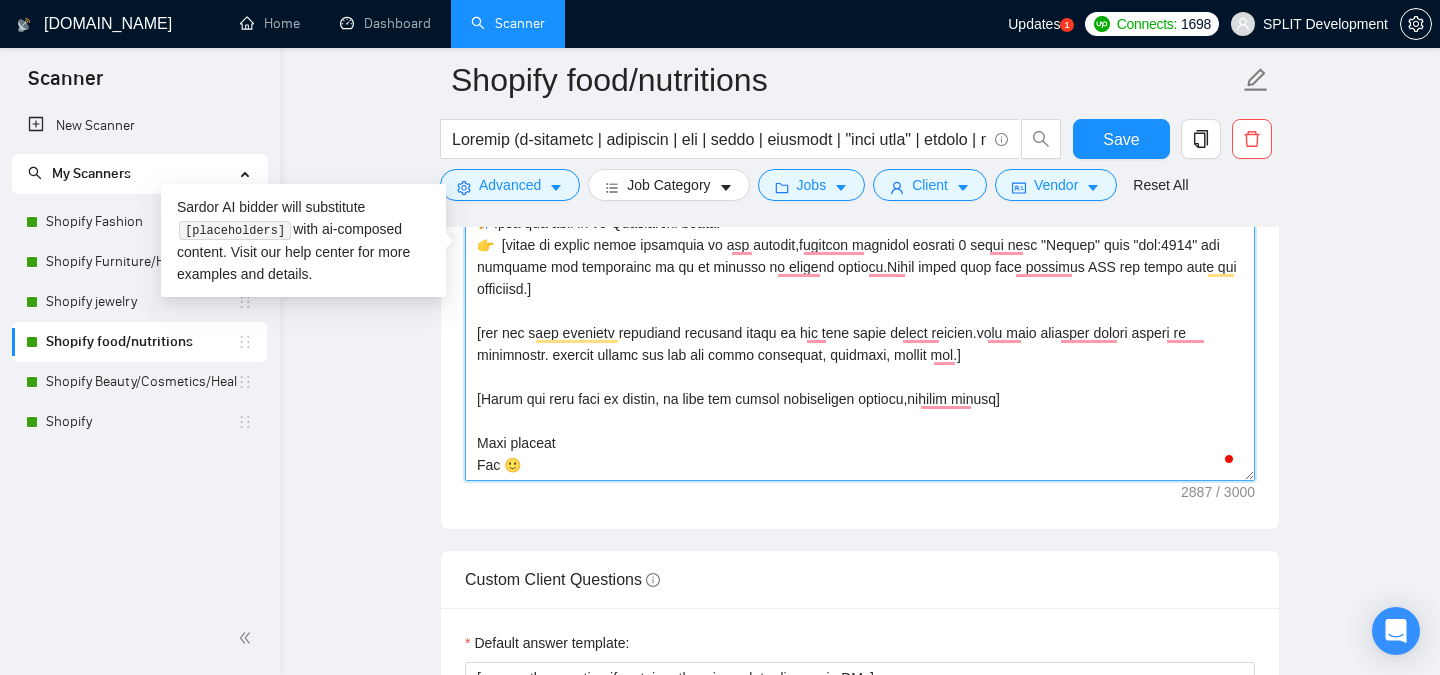 type on "[Folder=
1. CLNT: [PERSON_NAME] Vinegar | URL: [URL][DOMAIN_NAME] | Delivered a custom design implementation based on the Highlight theme with full responsive development. Integrated smooth parallax scrolling, custom animations, and key Shopify plugins for enhanced interactivity. The result is a visually engaging and mobile-optimized storefront experience | tag:7748
4. CLNT: Wild Nutrition | URL: [URL][DOMAIN_NAME] )| Wild Nutrition offers natural supplements focused on women's health and wellness. The site includes personalized quiz-driven recommendations, bundle builders, subscription options, and detailed ingredient and benefit pages. Additional features include educational content, a clean subscription management portal, and a mobile-friendly design optimized for UX. | tag:7748
5. CLNT: Spacegoods| URL: [URL][DOMAIN_NAME] | Spacegoods sells functional mushroom and [MEDICAL_DATA]-based wellness supplements. The site features bold branding, a custom Shopify build with subscript..." 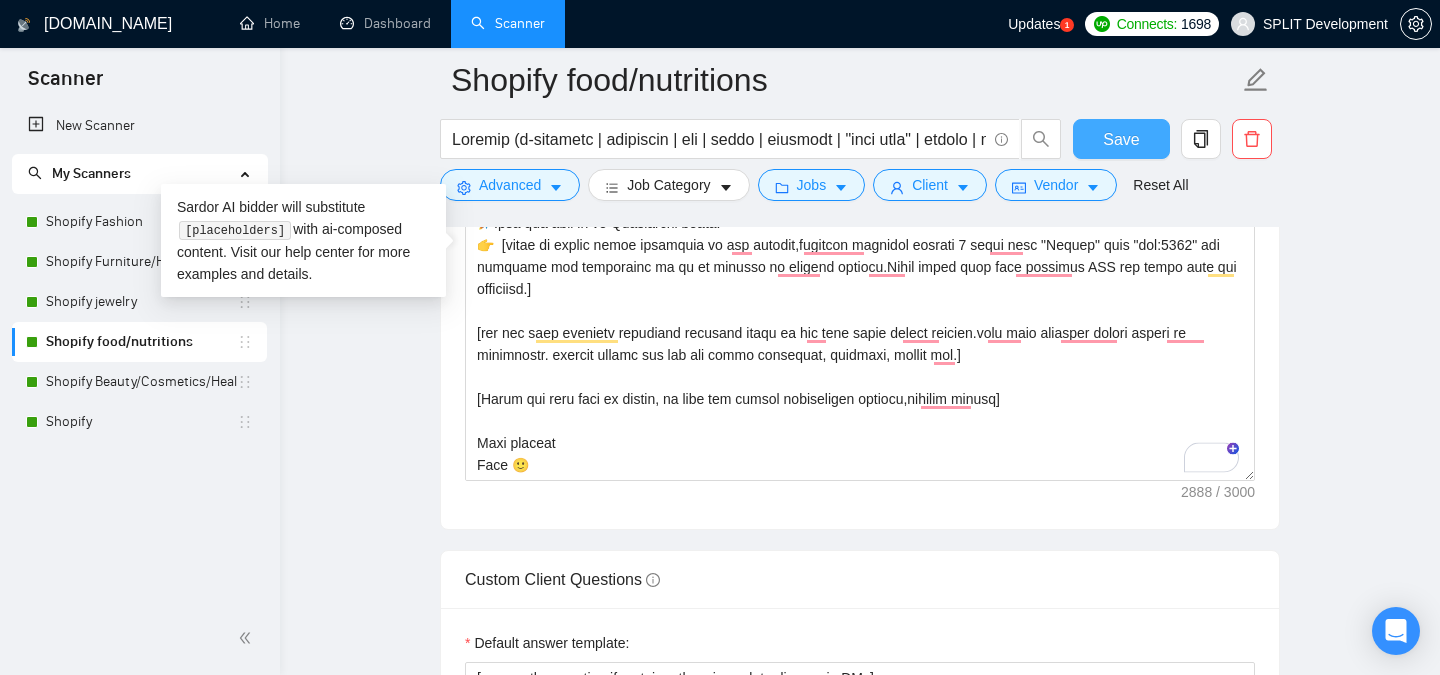 click on "Save" at bounding box center (1121, 139) 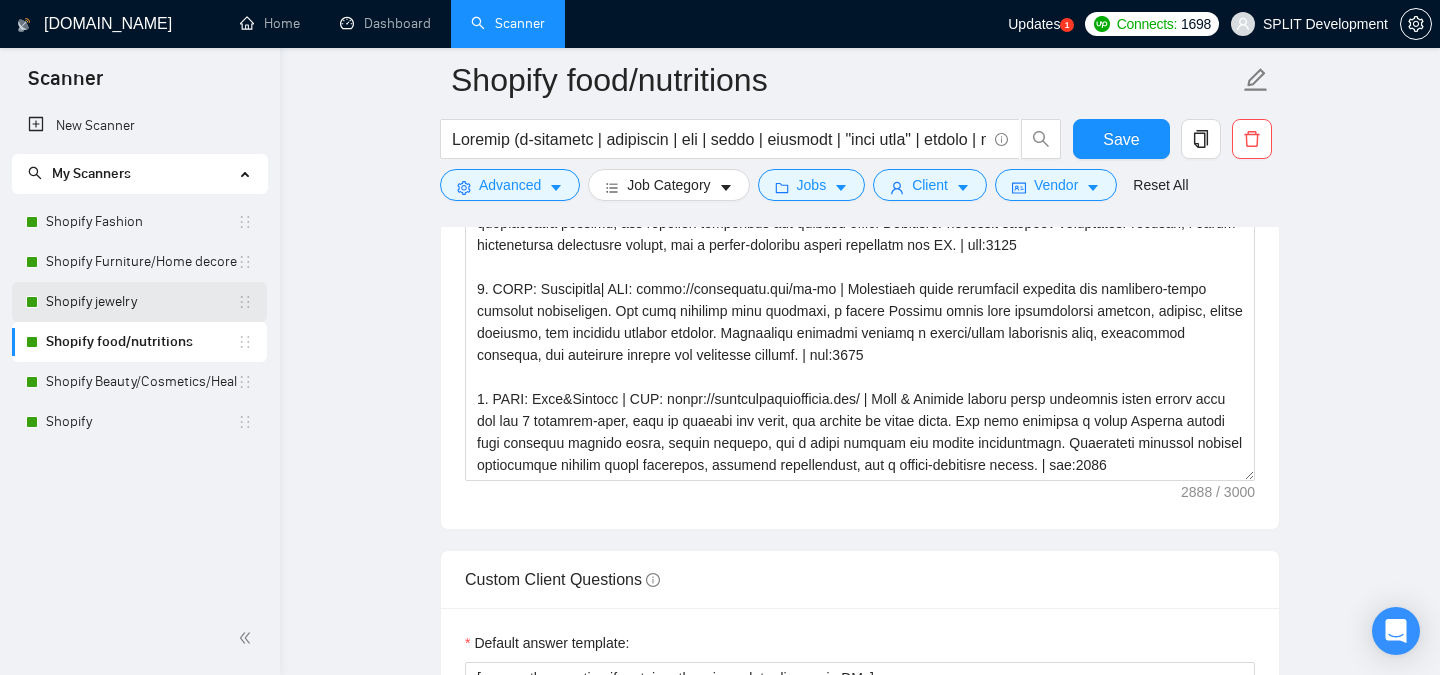 click on "Shopify jewelry" at bounding box center [141, 302] 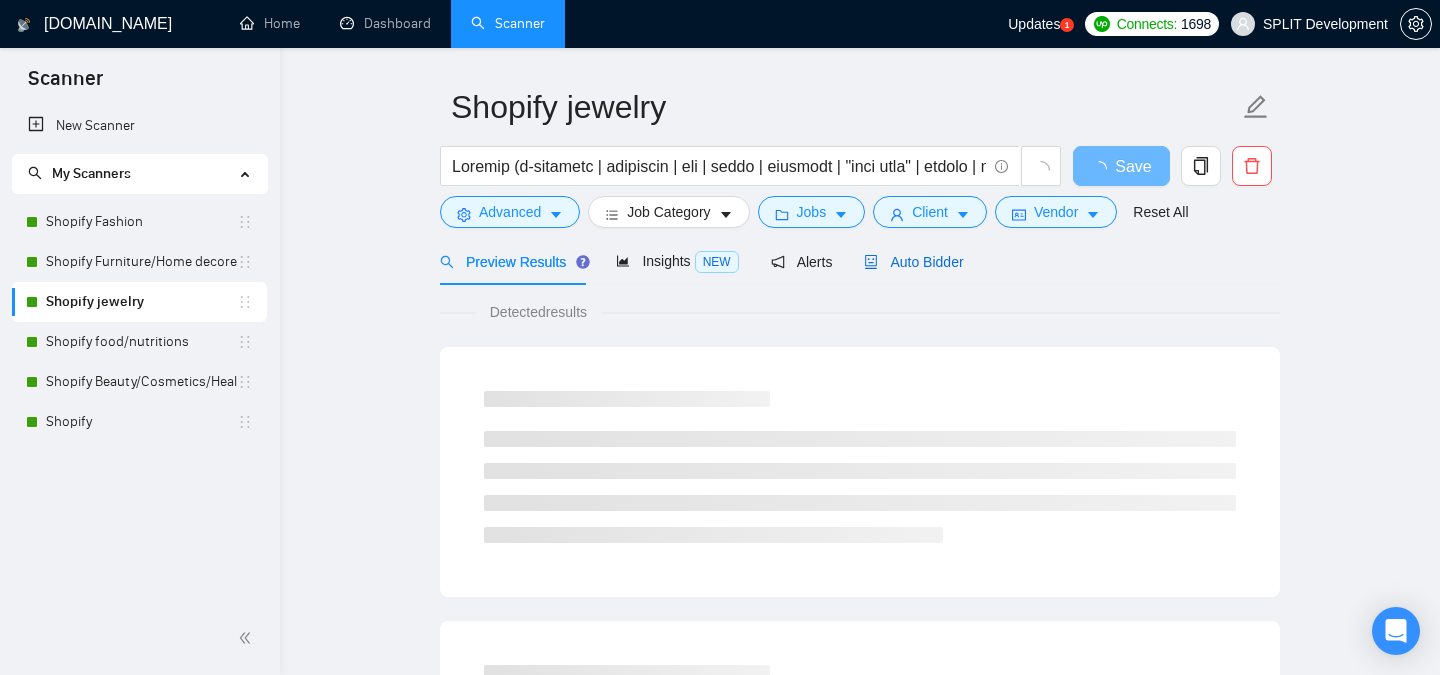 click on "Auto Bidder" at bounding box center (913, 262) 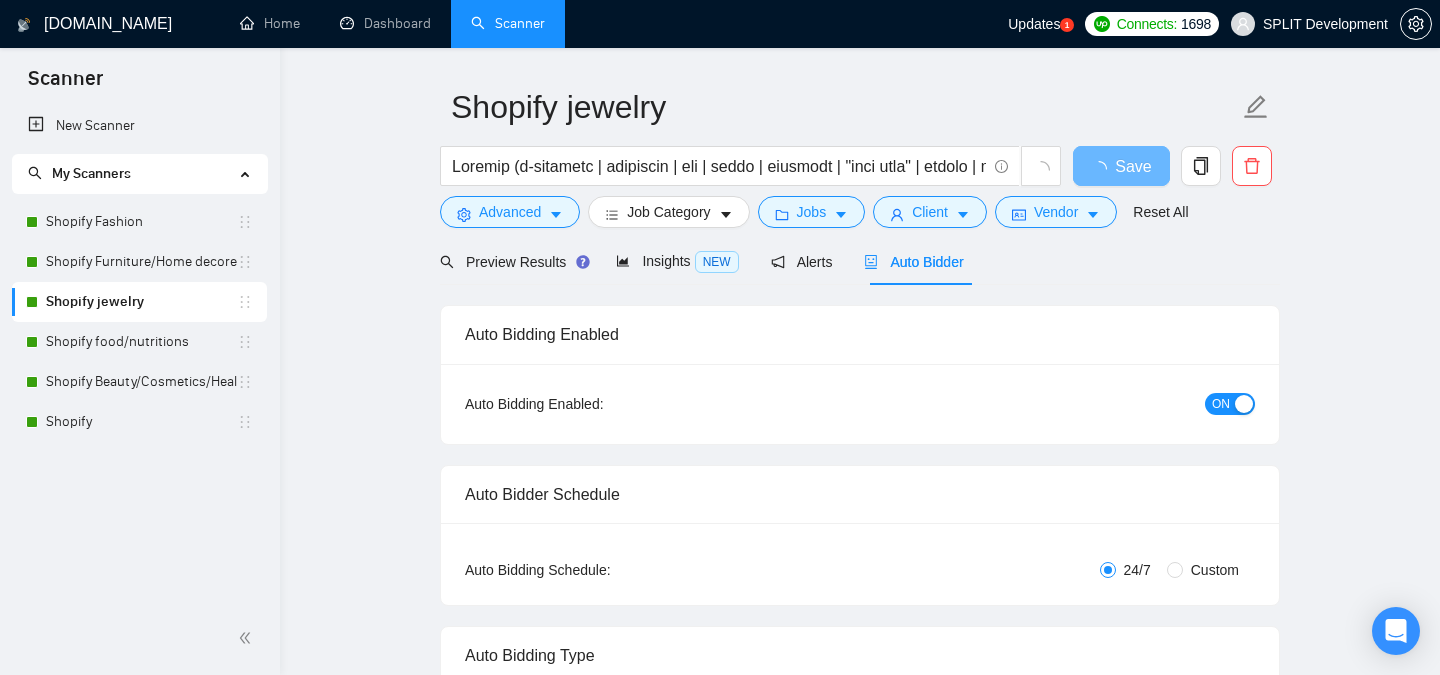 type 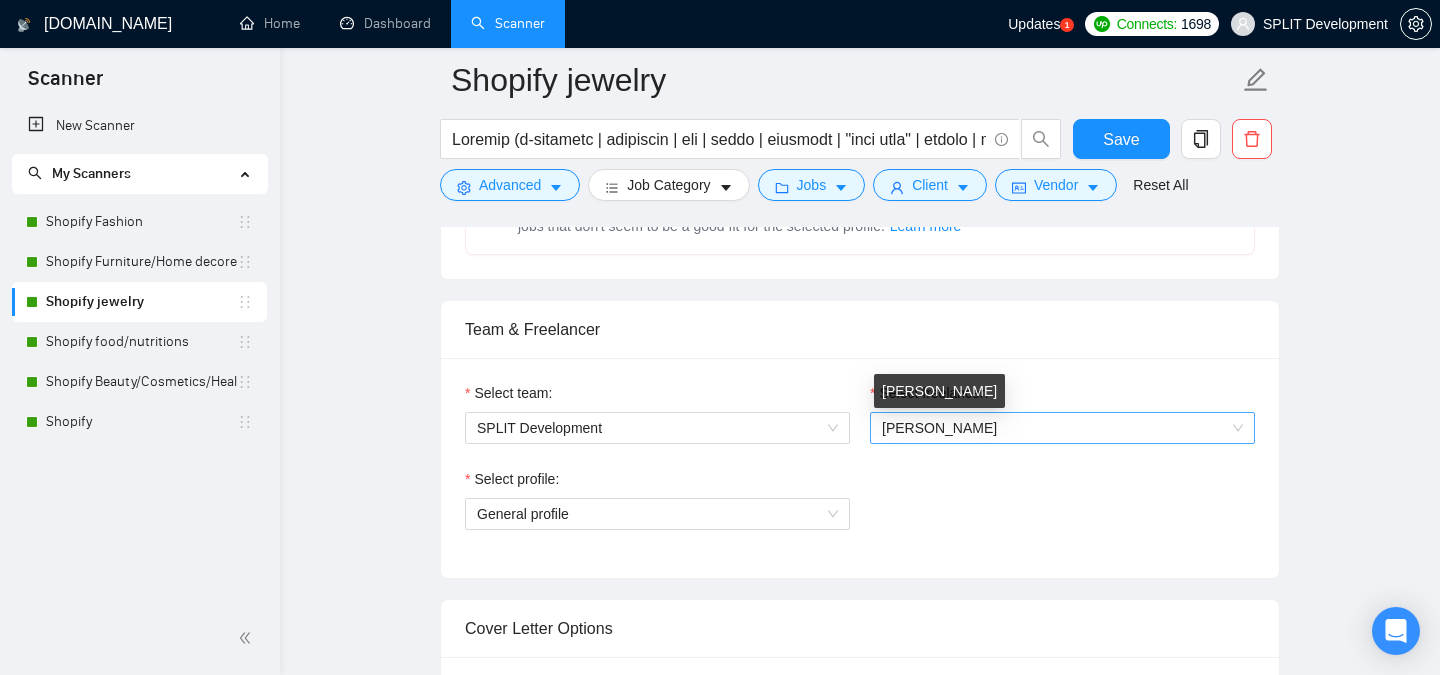 click on "[PERSON_NAME]" at bounding box center (939, 428) 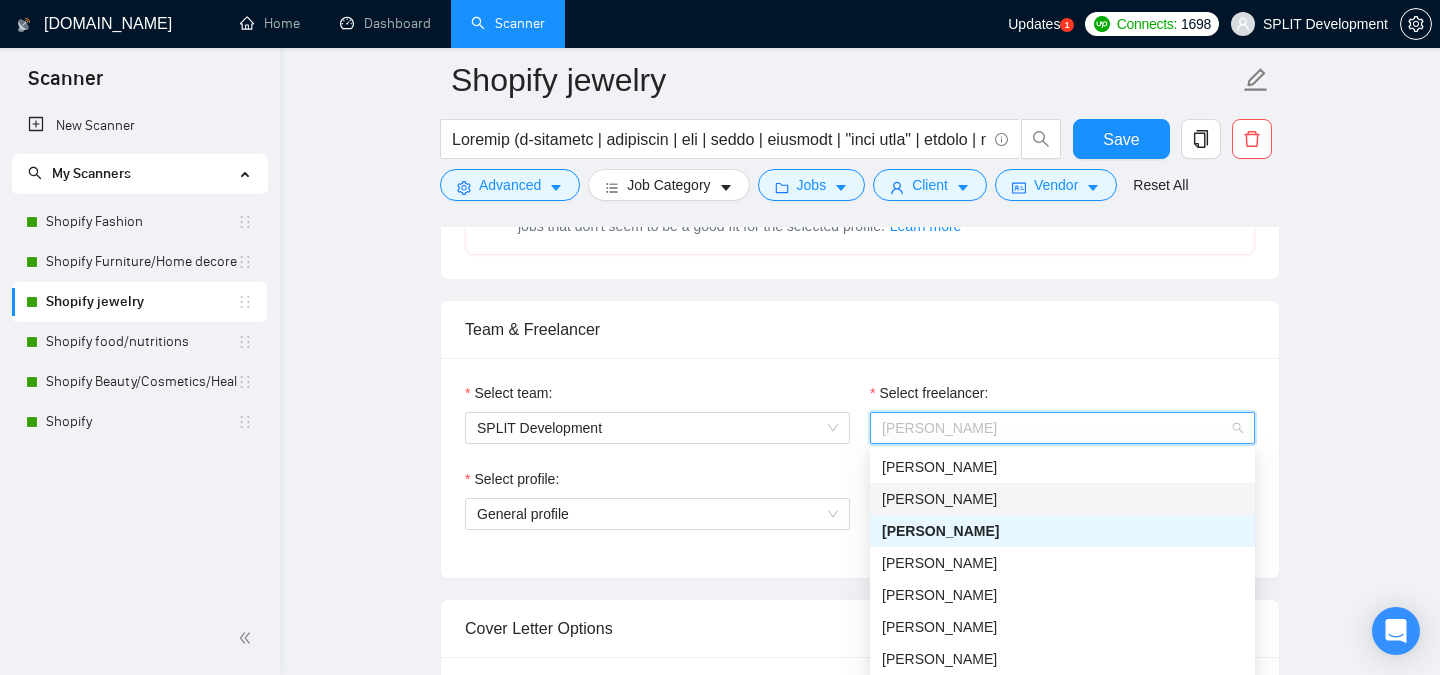 click on "[PERSON_NAME]" at bounding box center (1062, 499) 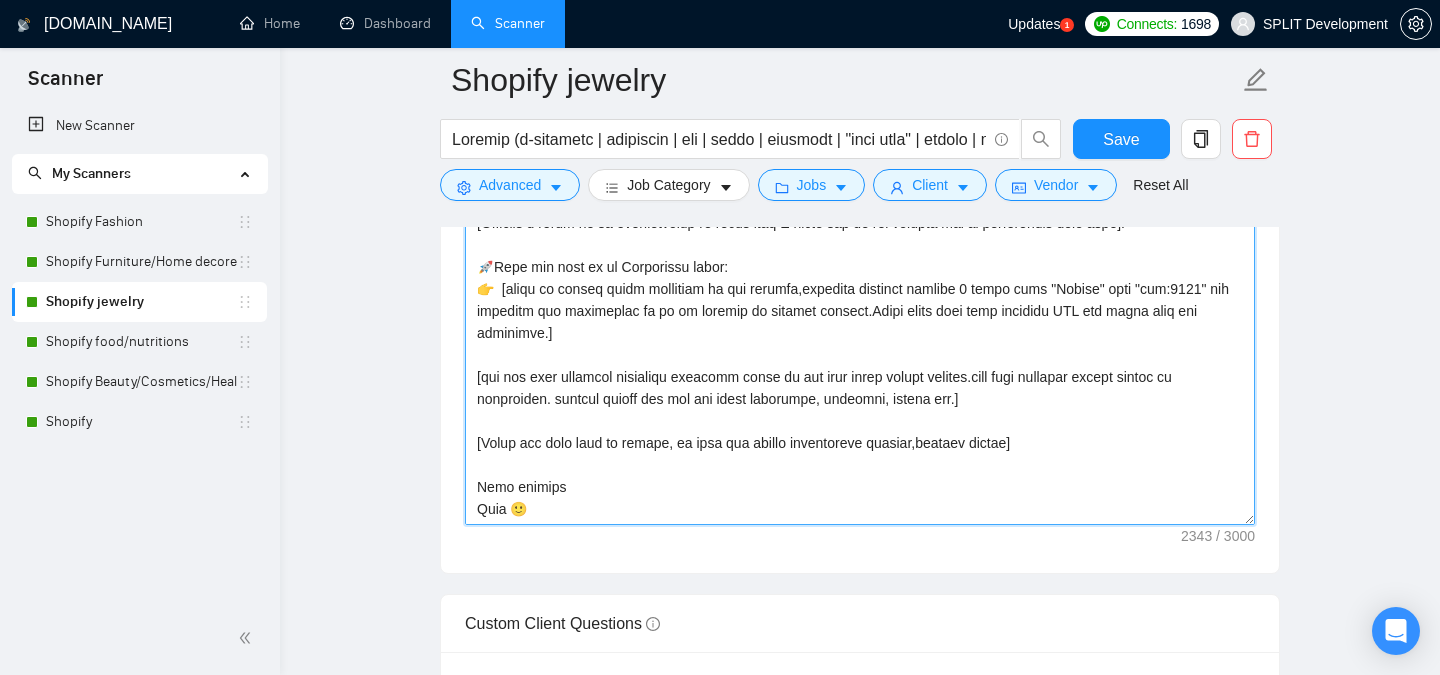click on "Cover letter template:" at bounding box center (860, 300) 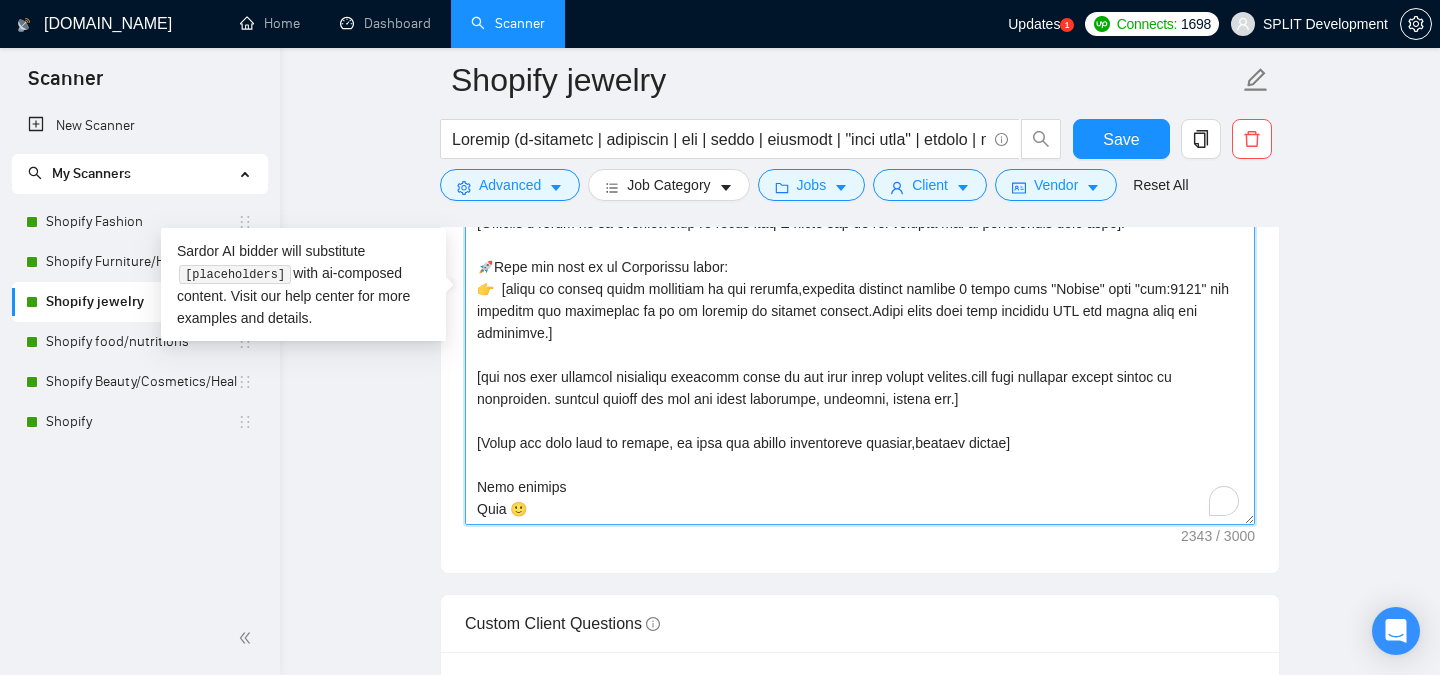 click on "Cover letter template:" at bounding box center [860, 300] 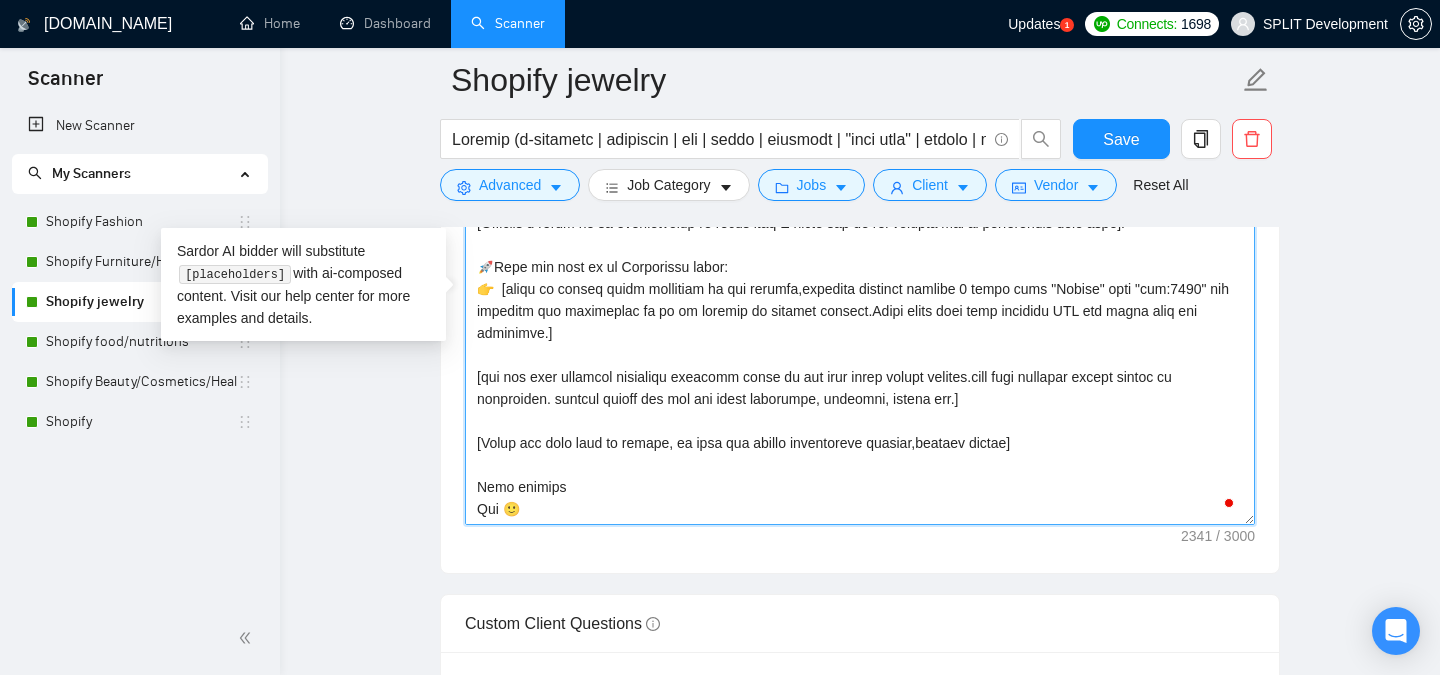 type on "[Folder=
1. CLNT: RARA Jewelry | URL: [URL][DOMAIN_NAME] | Implemented a Figma-based design into a fully custom Shopify theme with clean, responsive execution. Integrated multi-currency and multi-language support based on client IP for localized user experience. Added advanced custom metafield logic to power dynamic content across the store | tag:7748
2. CLNT: AutomicGold | URL: [URL][DOMAIN_NAME] | Jewellery. The goal of the project was to convert the Shopify Theme to OS2.0 with a page redesign, improving the admin experience in managing content/products, and adding new features. A part of the SOW was creating a custom questionnaire for custom orders. Development Shopify | tag:7748
3. CLNT: (The Gold Stories Jewelry)| URL: (https://[DOMAIN_NAME]/)| (The task for to refresh the current client's Shopify Jewellery website to raise the conversion. Design was provided to us by the client. We worked on custom development.) | tag:7748
4. CLNT: ([PERSON_NAME])| URL: [URL].." 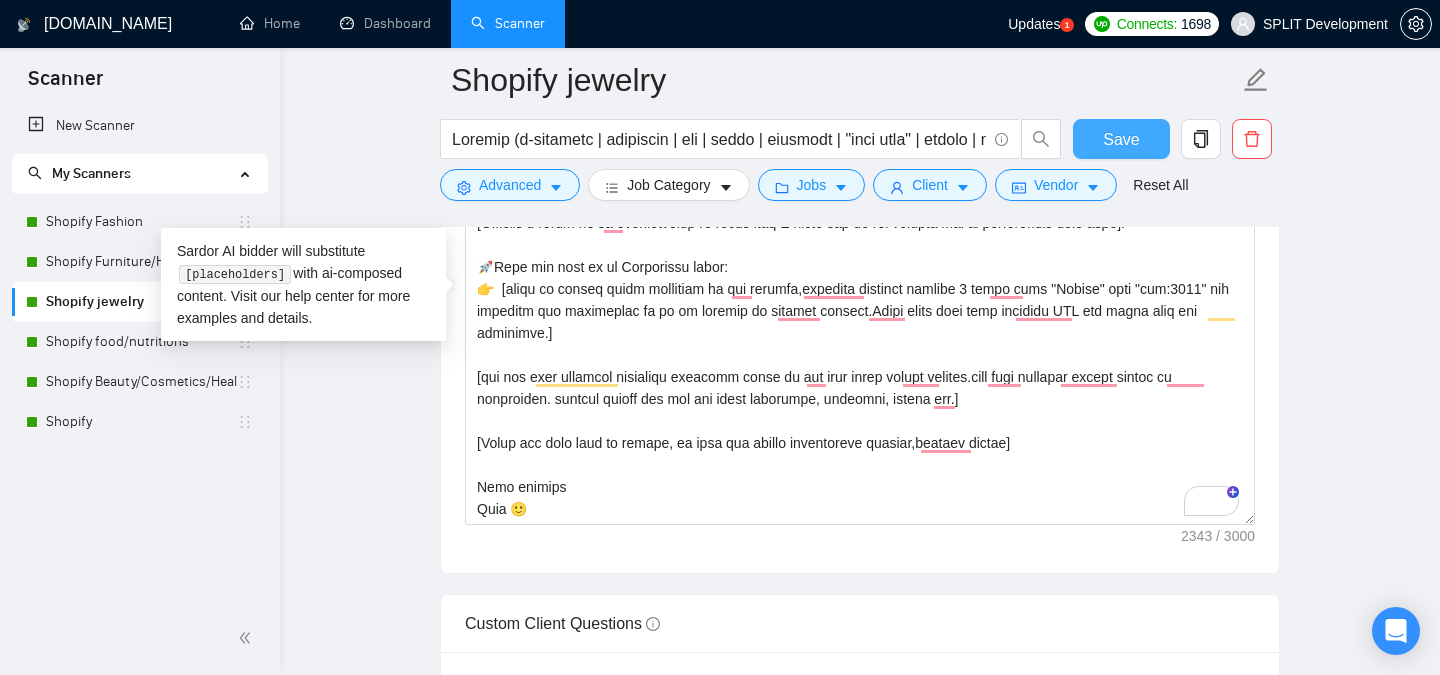 click on "Save" at bounding box center (1121, 139) 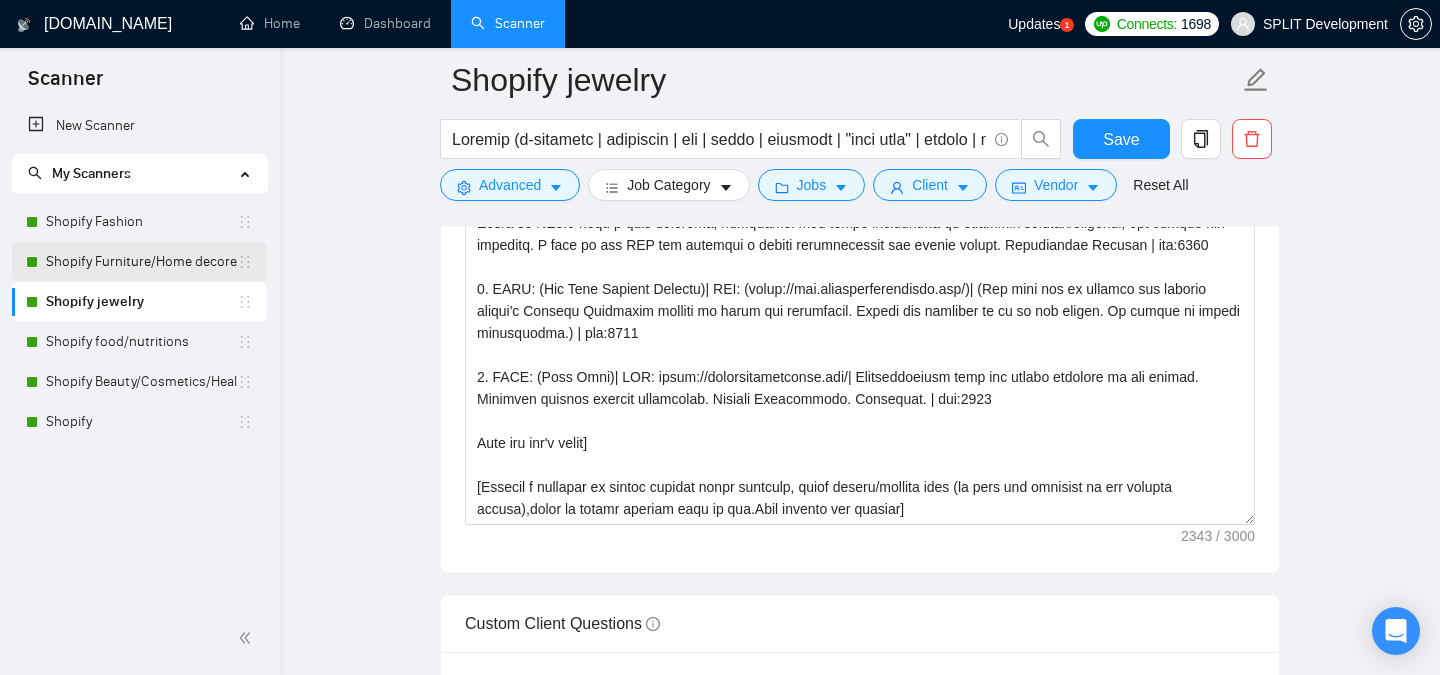 click on "Shopify Furniture/Home decore" at bounding box center [141, 262] 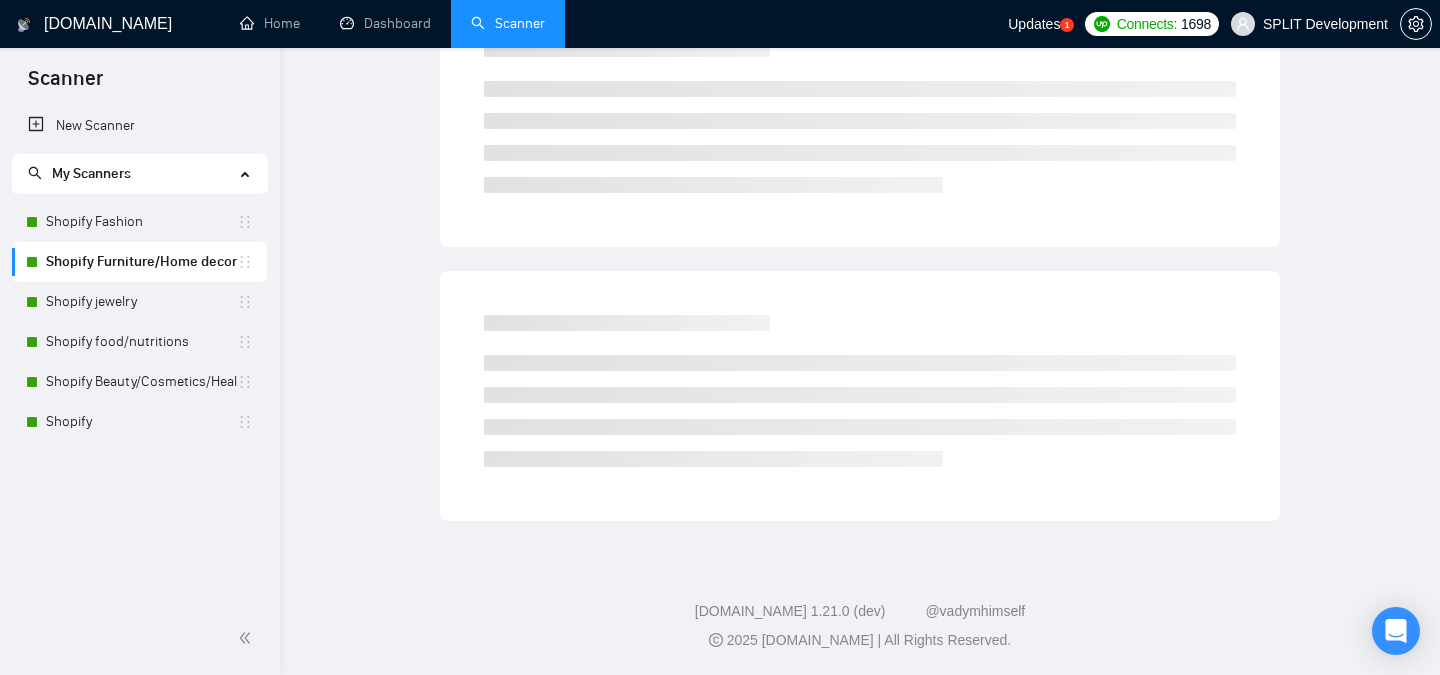 scroll, scrollTop: 55, scrollLeft: 0, axis: vertical 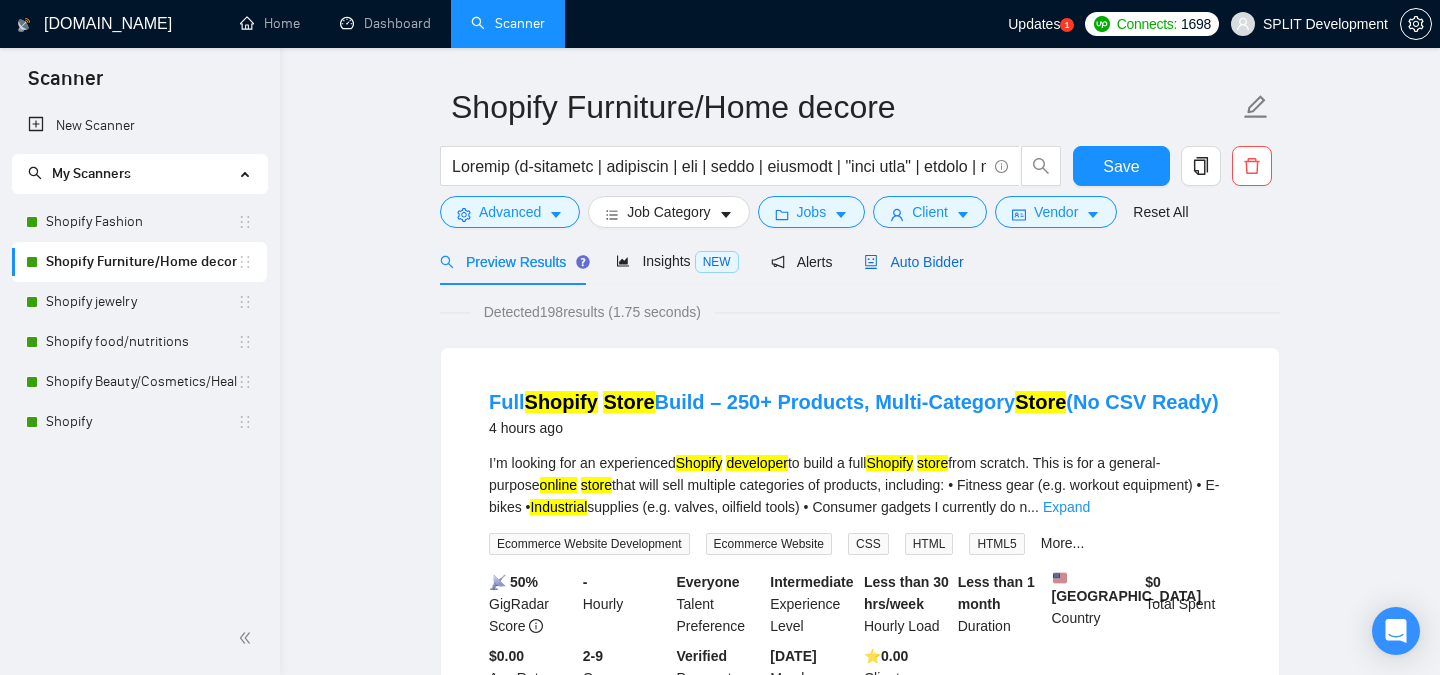 click on "Auto Bidder" at bounding box center (913, 262) 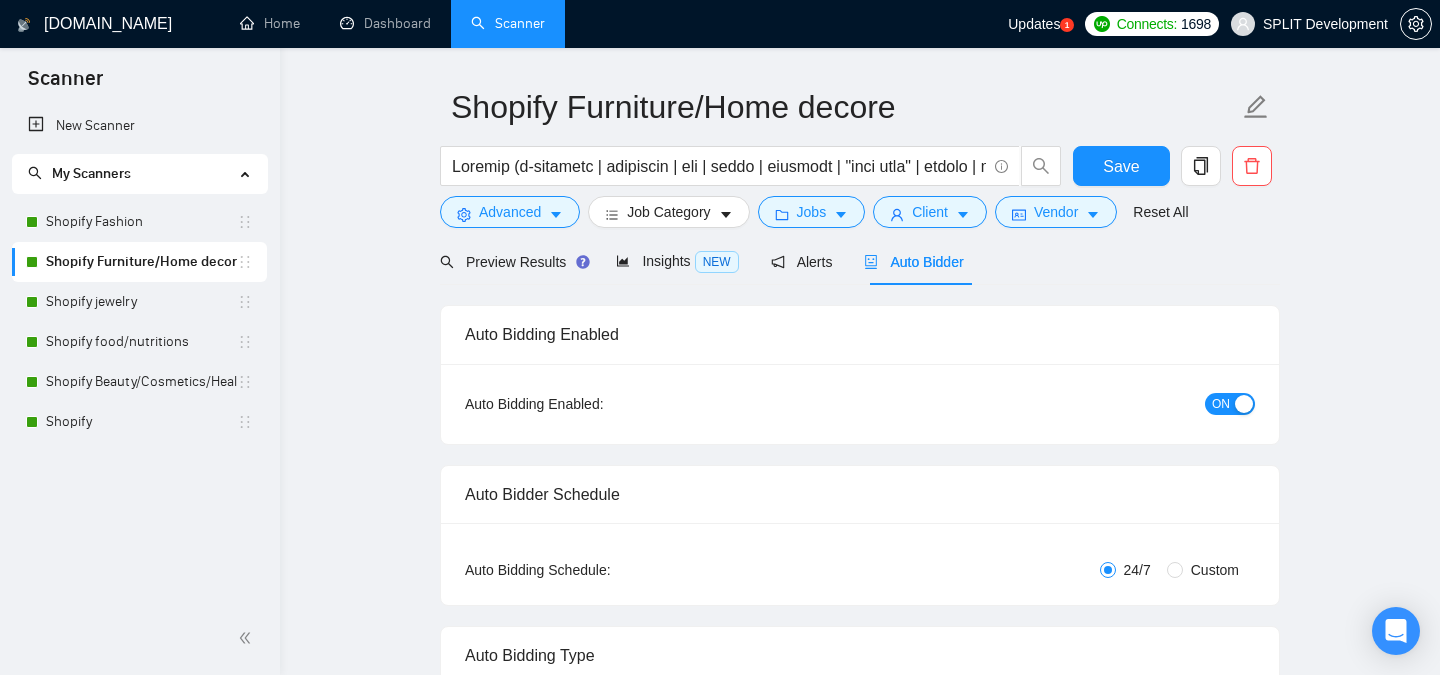type 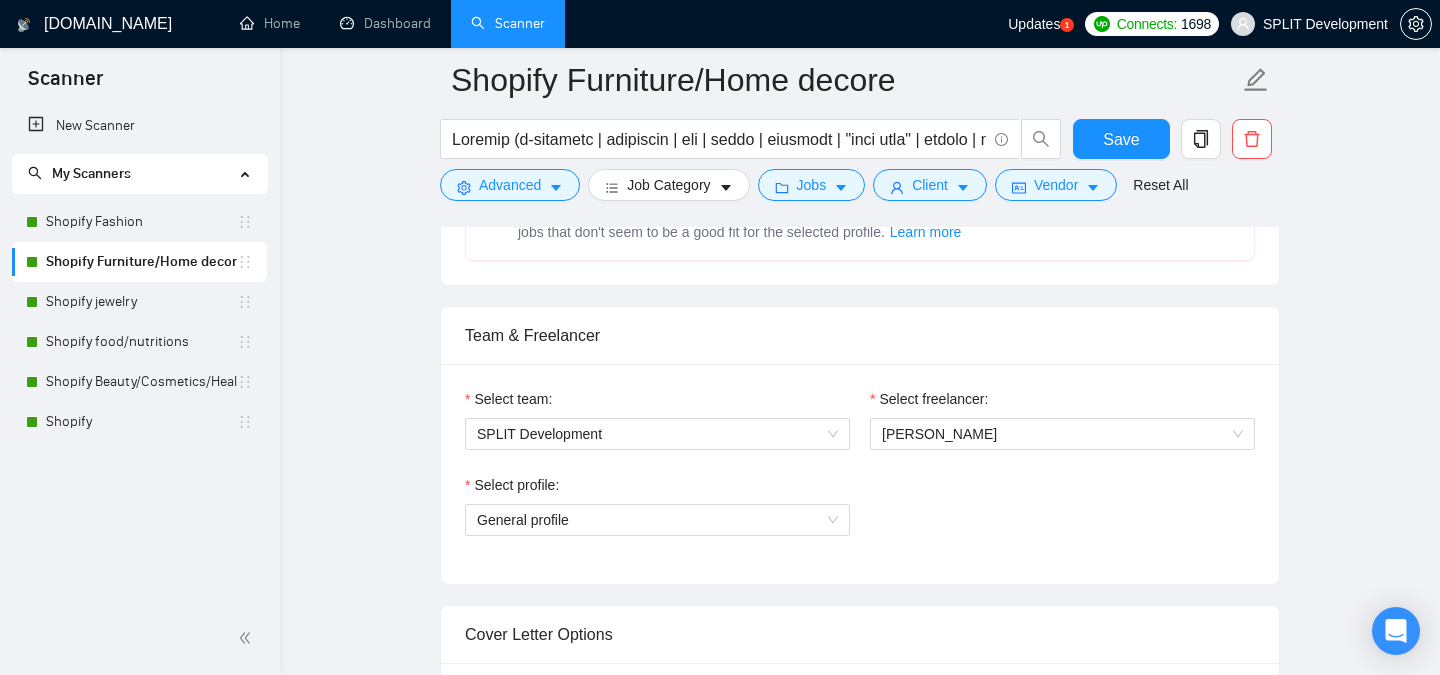 scroll, scrollTop: 949, scrollLeft: 0, axis: vertical 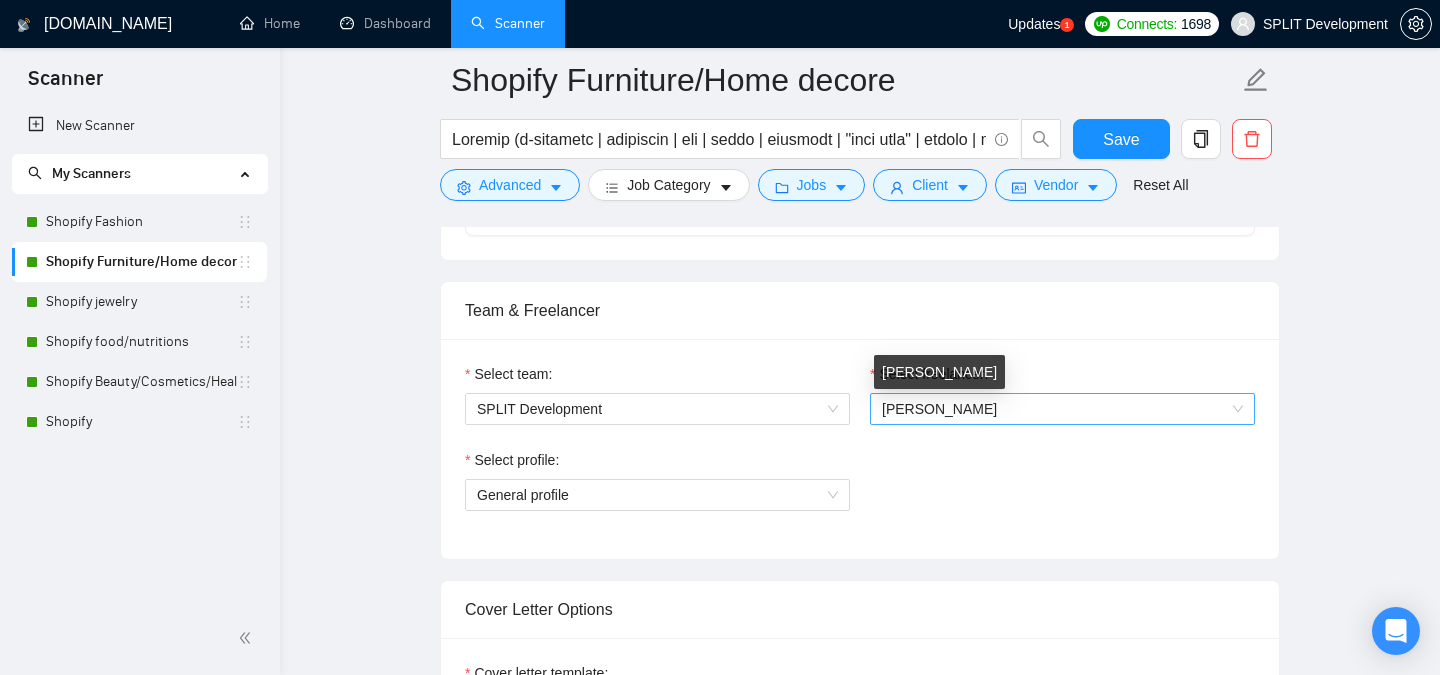 click on "[PERSON_NAME]" at bounding box center [939, 409] 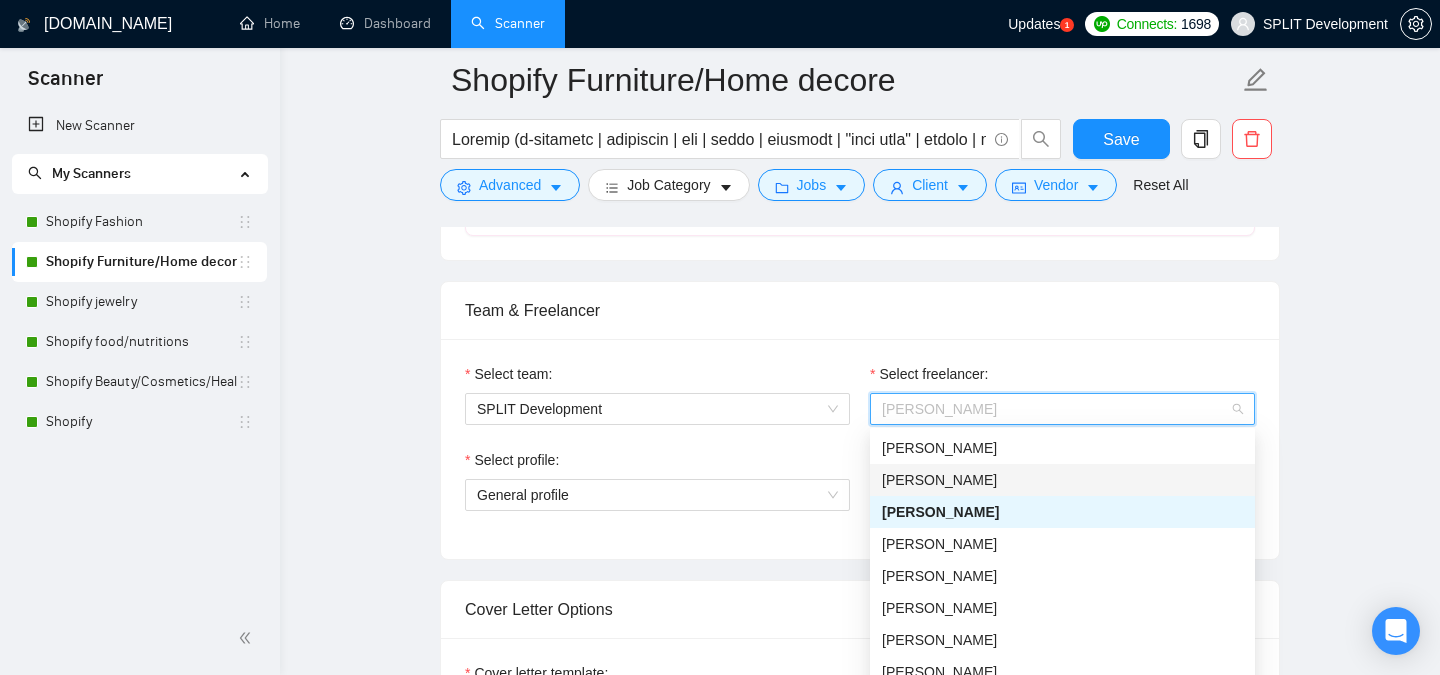 click on "[PERSON_NAME]" at bounding box center (1062, 480) 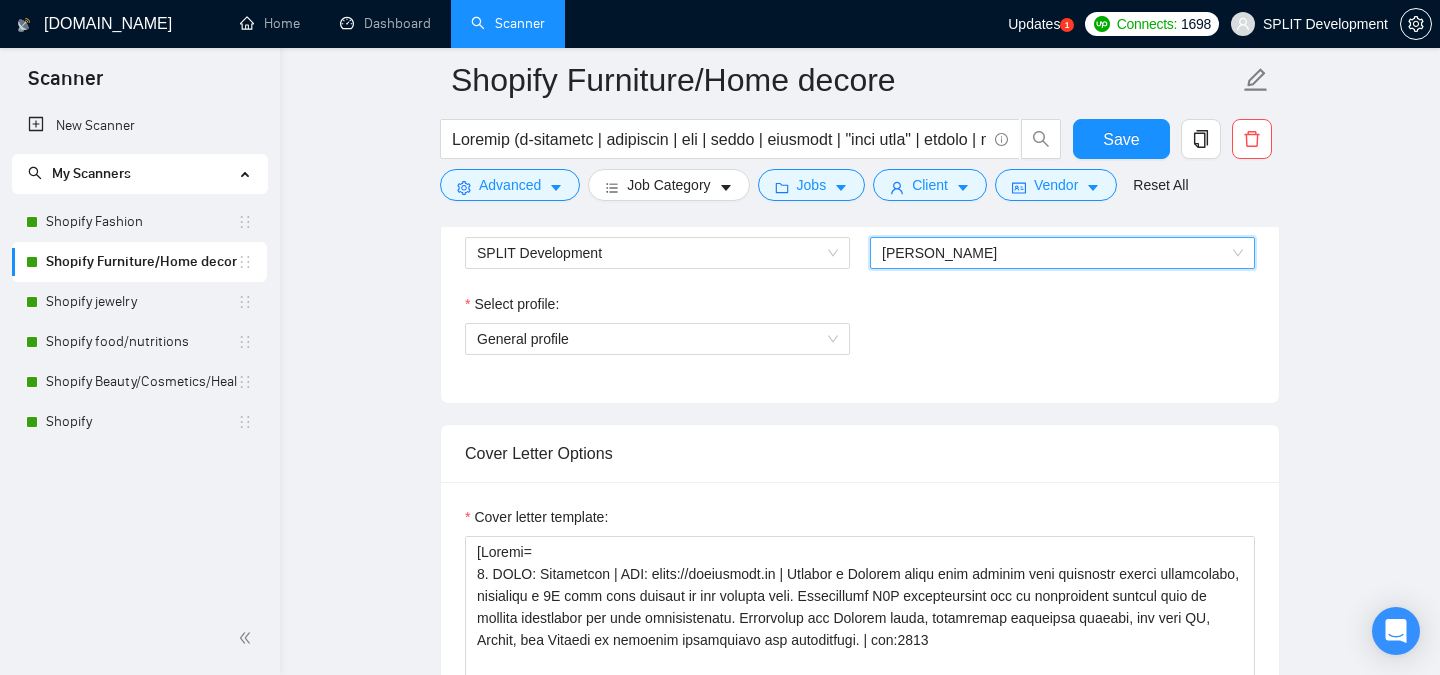 scroll, scrollTop: 1022, scrollLeft: 0, axis: vertical 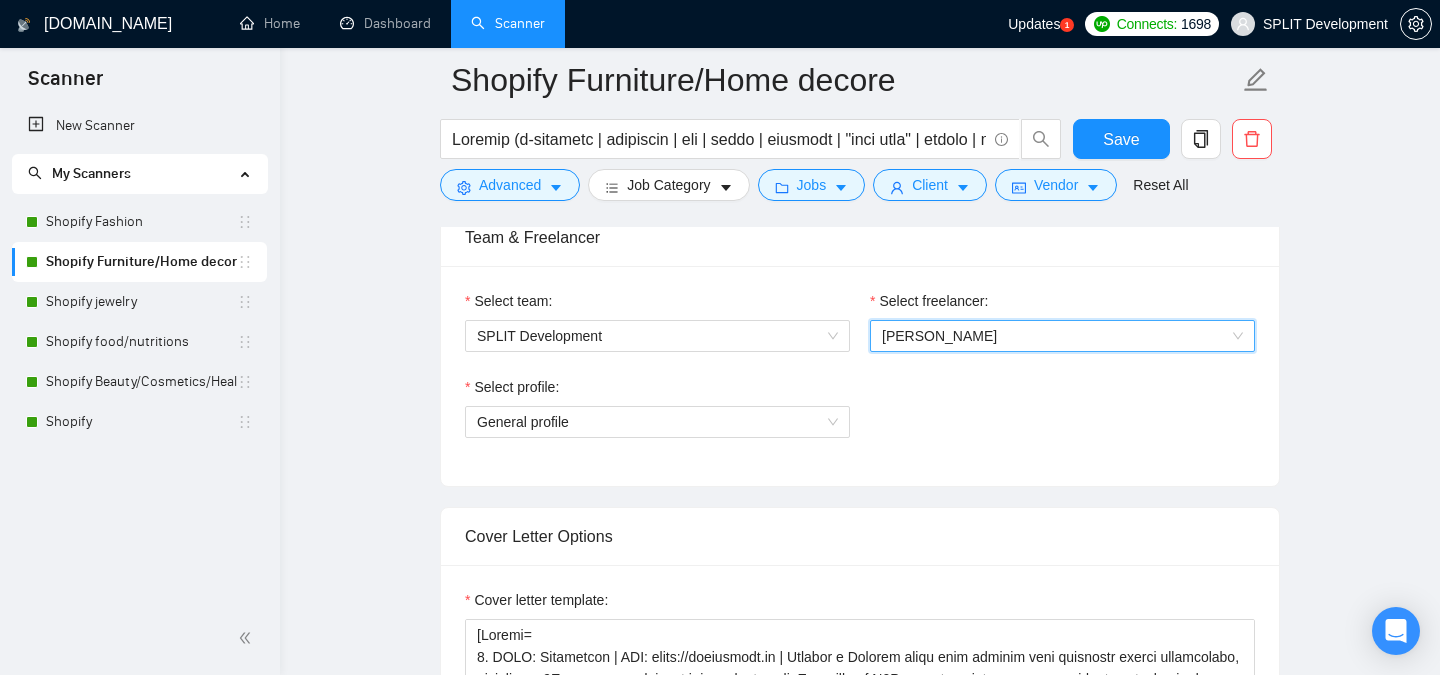 click on "Select profile: General profile" at bounding box center (860, 419) 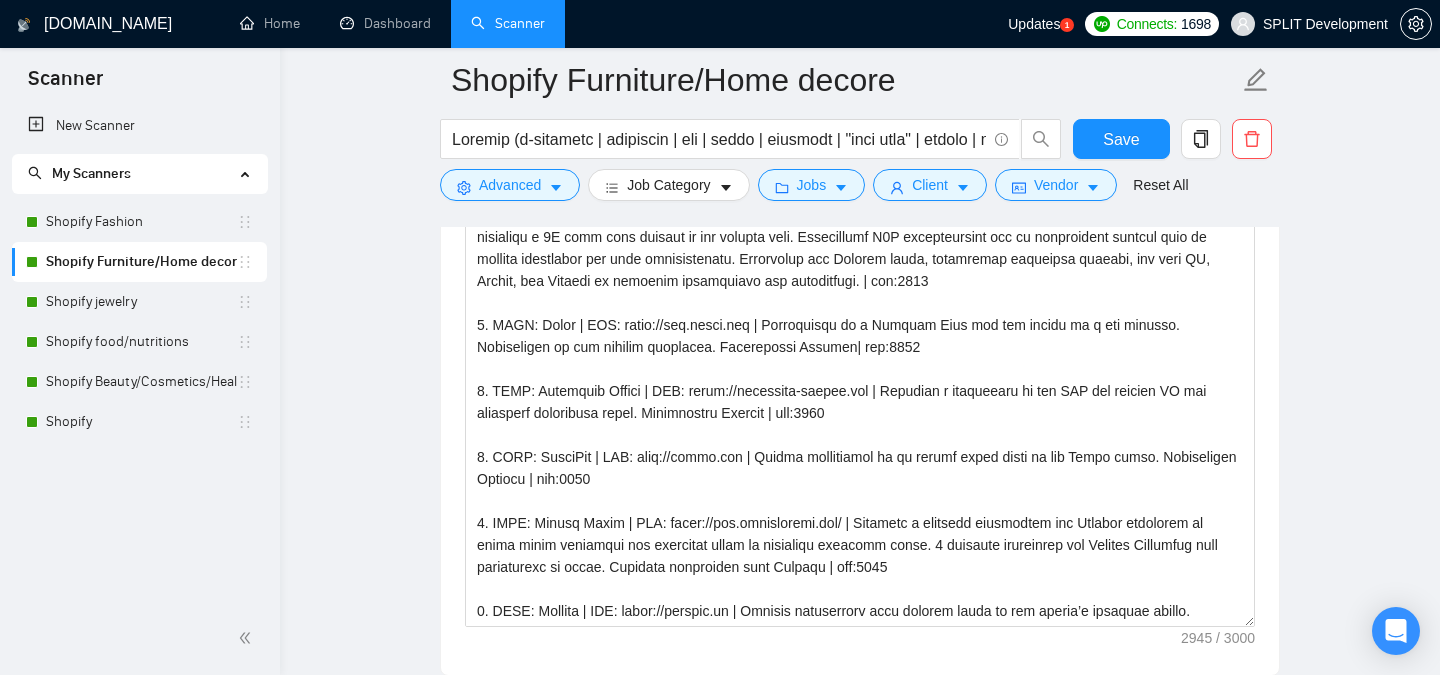 scroll, scrollTop: 1490, scrollLeft: 0, axis: vertical 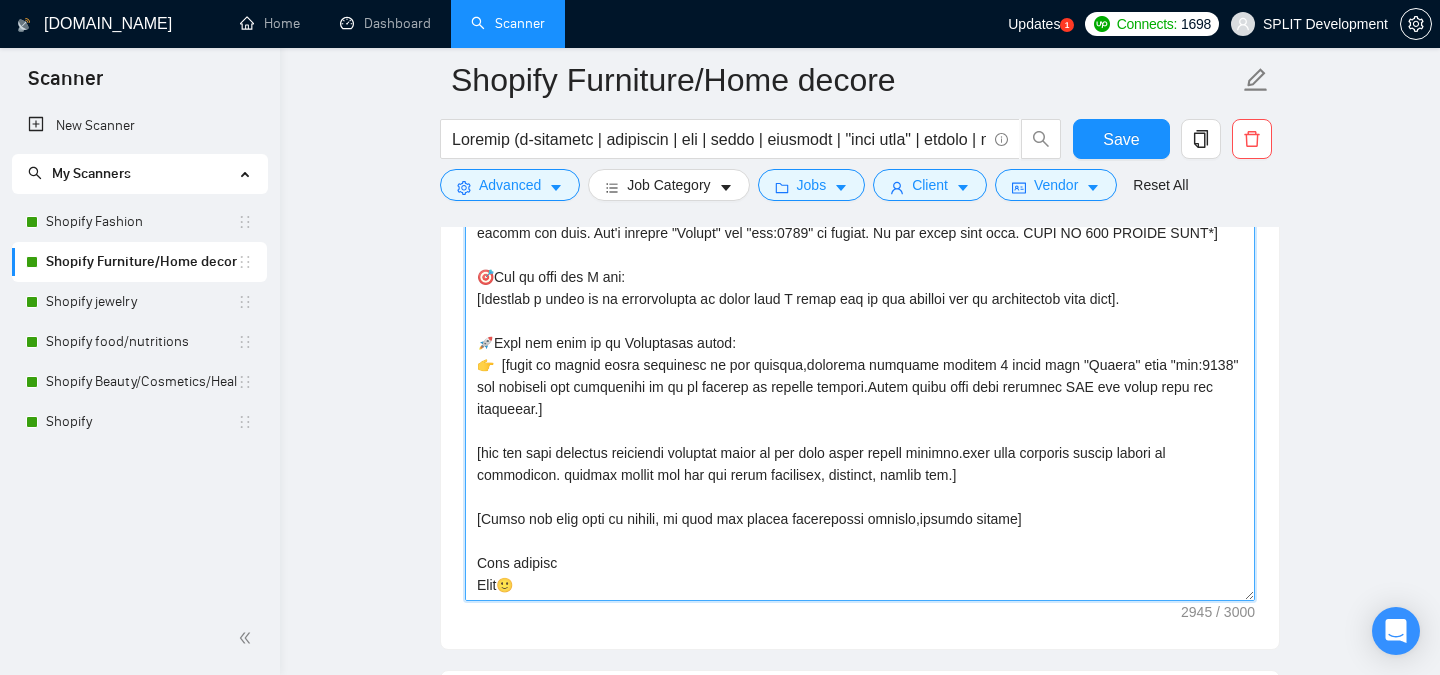 click on "Cover letter template:" at bounding box center (860, 376) 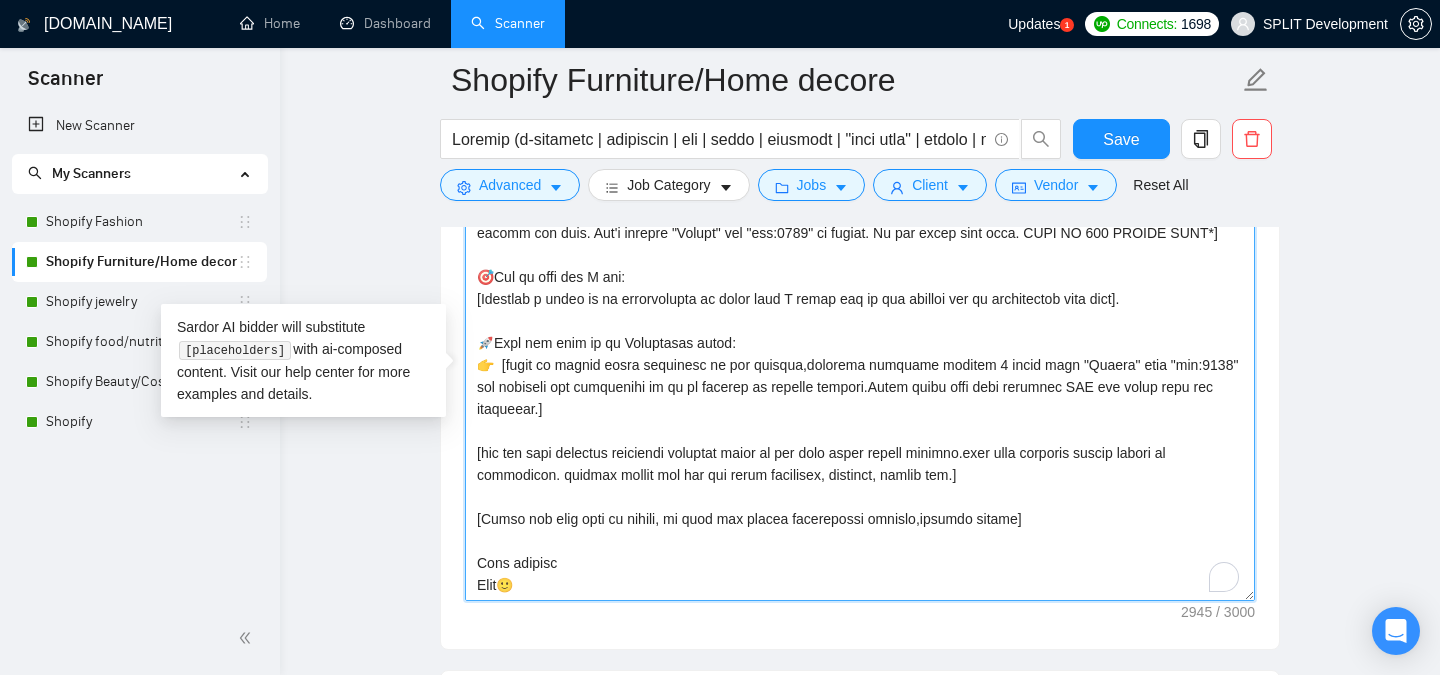 scroll, scrollTop: 682, scrollLeft: 0, axis: vertical 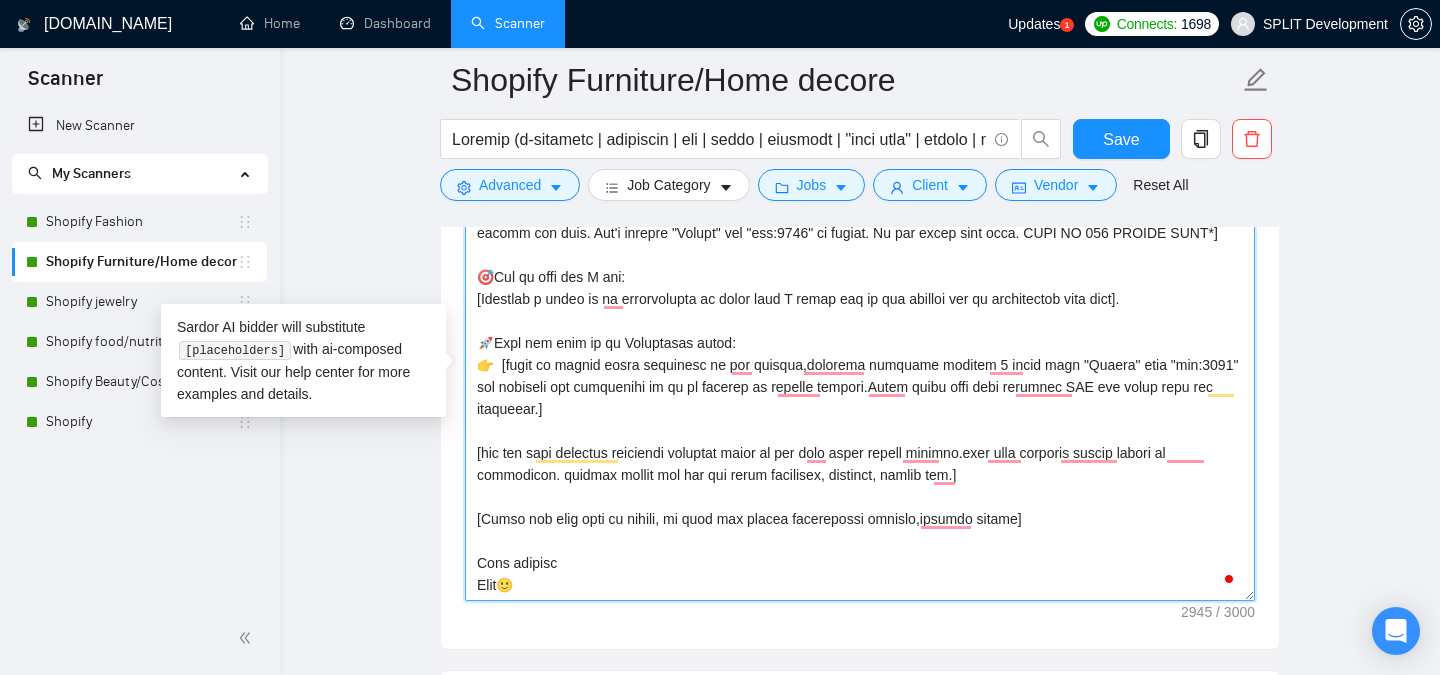 type on "[Folder=
1. CLNT: Desktronic | URL: [URL][DOMAIN_NAME] | Created a Shopify store from scratch with extensive custom development, including a 3D live view feature on the product page. Implemented B2B functionality and an interactive product quiz to improve engagement and lead qualification. Customized the Shopify theme, integrated essential plugins, and used JS, Liquid, and Klaviyo to optimize performance and conversions. | tag:7748
2. CLNT: Meaco | URL: [URL][DOMAIN_NAME] | Development of a Landing Page for the launch of a new product. Development of two product templates. Development Shopify| tag:7748
3. CLNT: Shopdaddy Studio | URL: [URL][DOMAIN_NAME] | Creating a customizer on the PDP for optimal UX and increased conversion rates. Development Shopify | tag:7748
4. CLNT: MagicFit | URL: [URL][DOMAIN_NAME] | Custom development of an online store based on the Paper theme. Development Shopify | tag:7748
5. CLNT: Simple Human | URL: [URL][DOMAIN_NAME] | Creating a checkout extensi..." 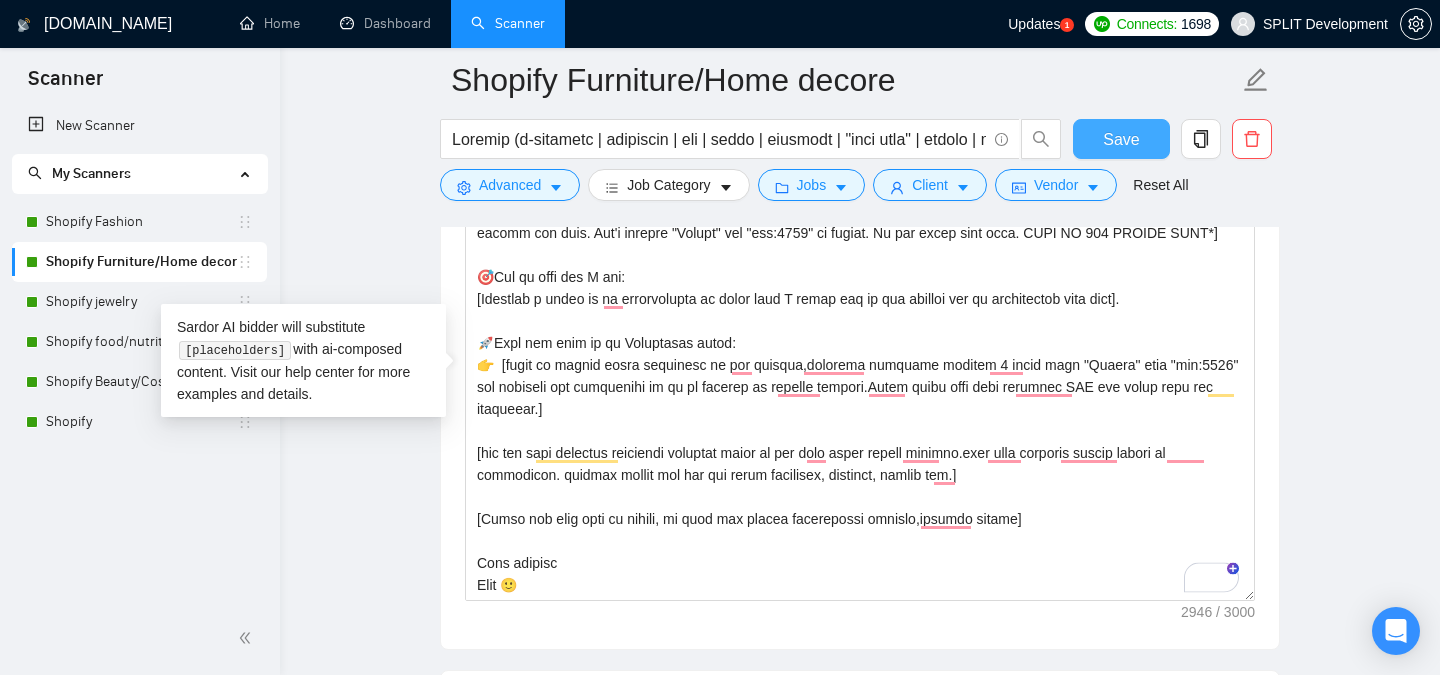 click on "Save" at bounding box center (1121, 139) 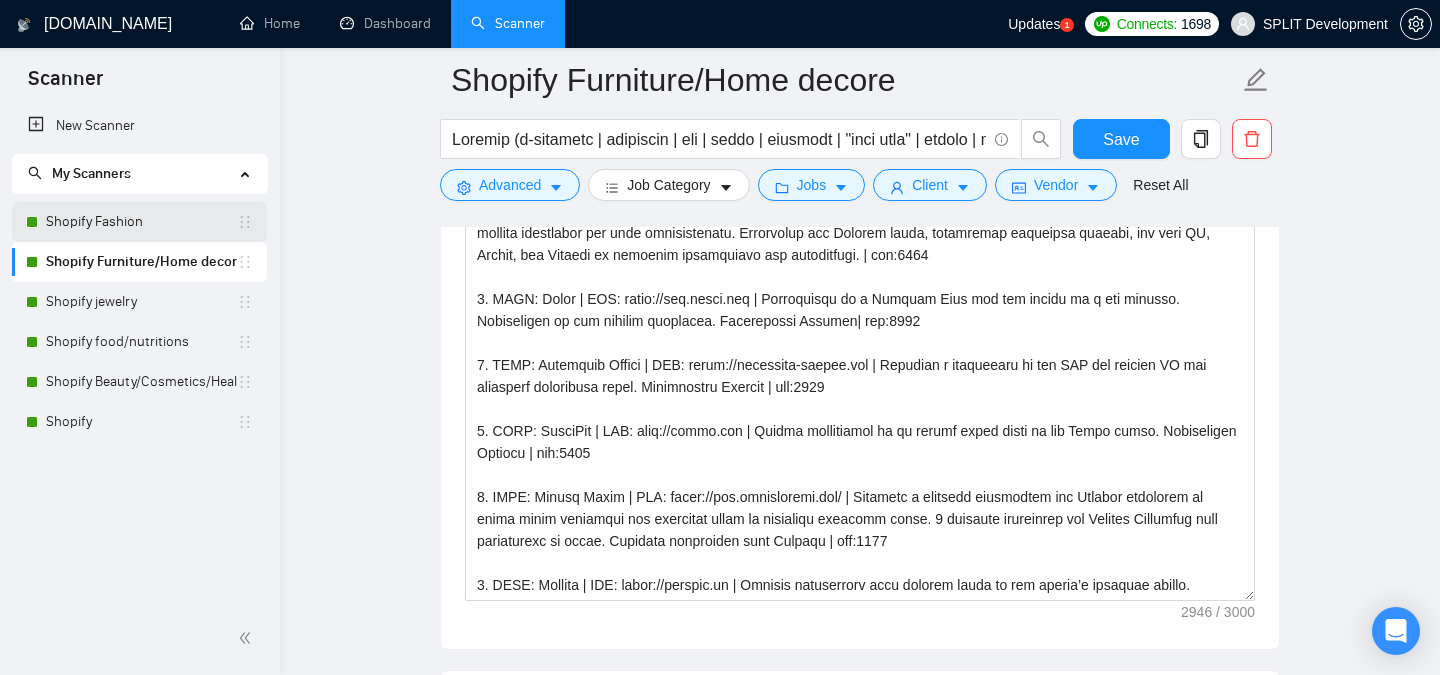 click on "Shopify Fashion" at bounding box center (141, 222) 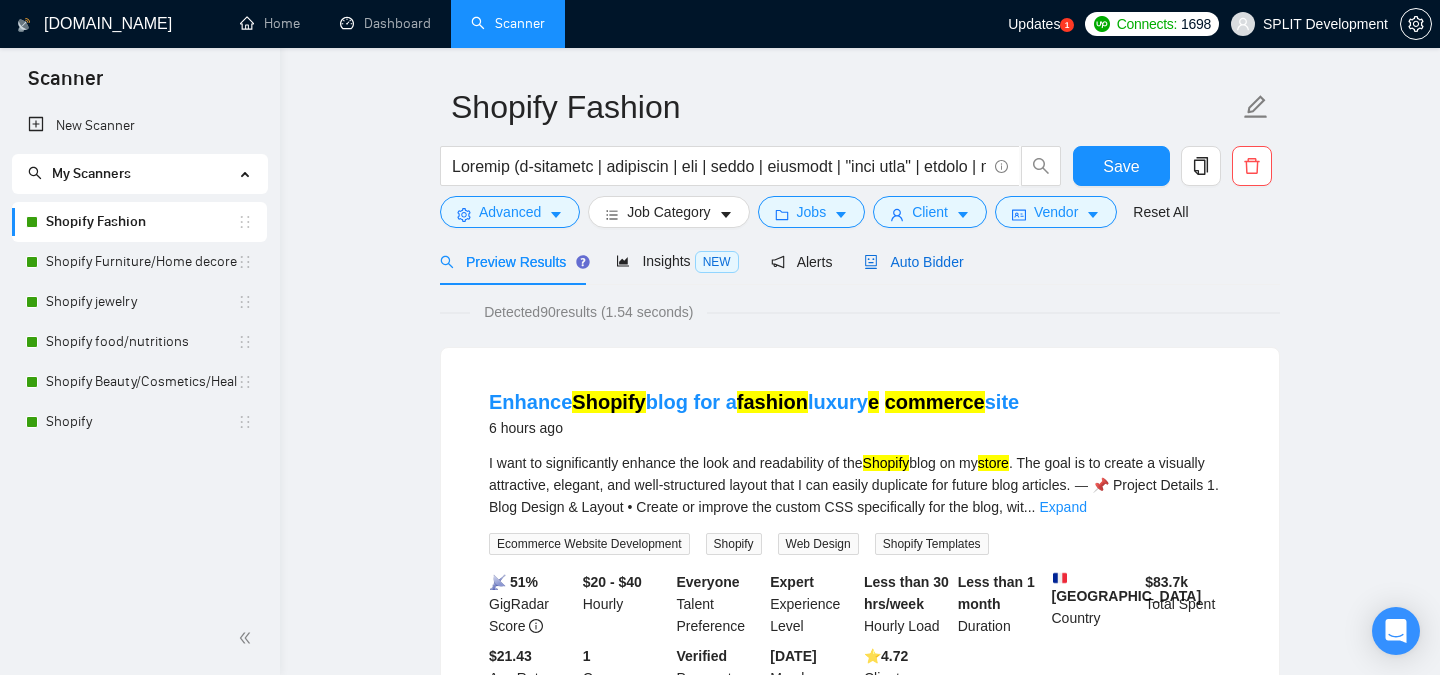 click on "Auto Bidder" at bounding box center (913, 262) 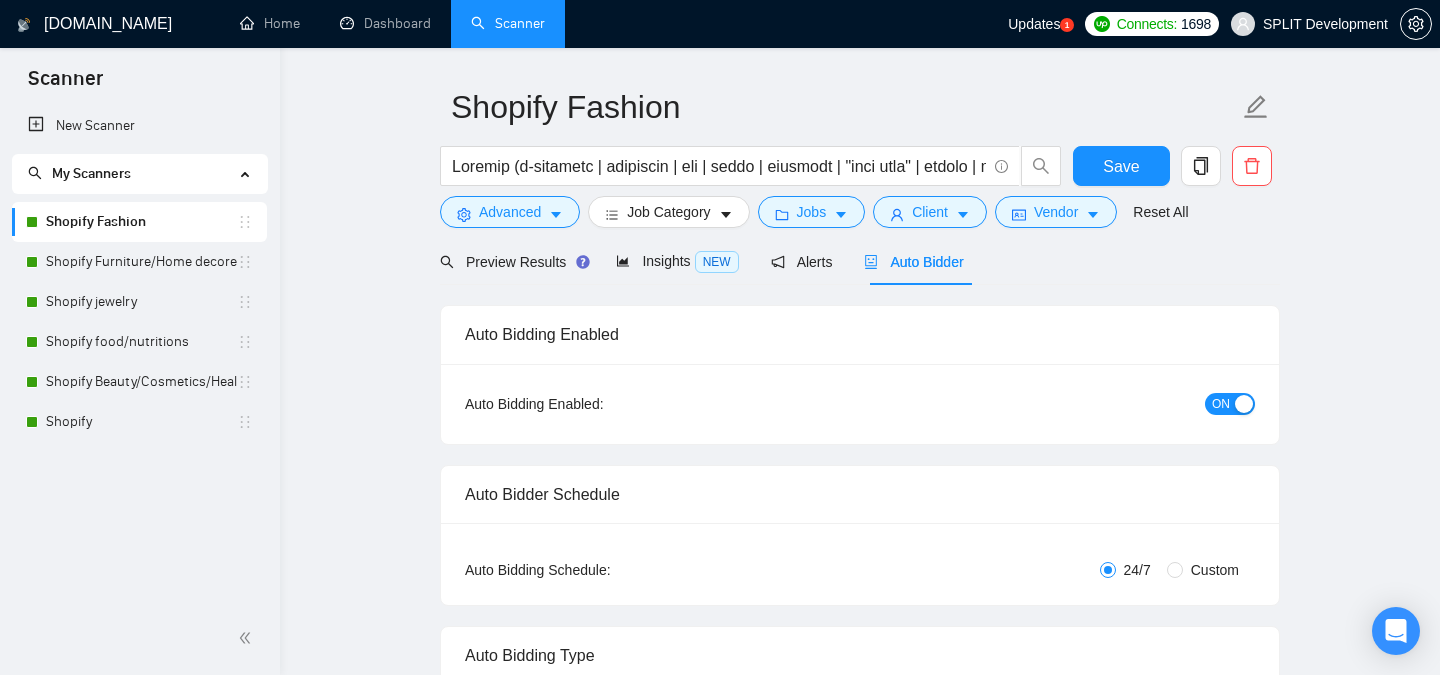 type 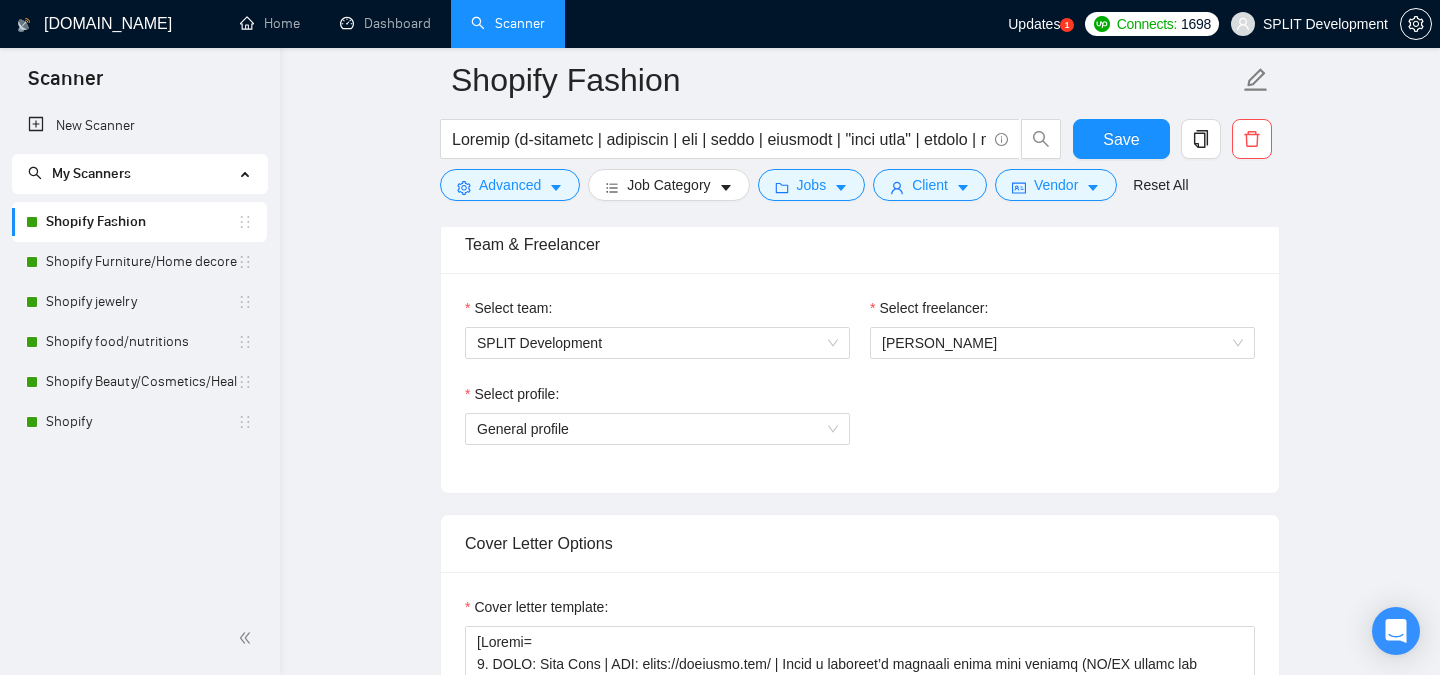scroll, scrollTop: 1094, scrollLeft: 0, axis: vertical 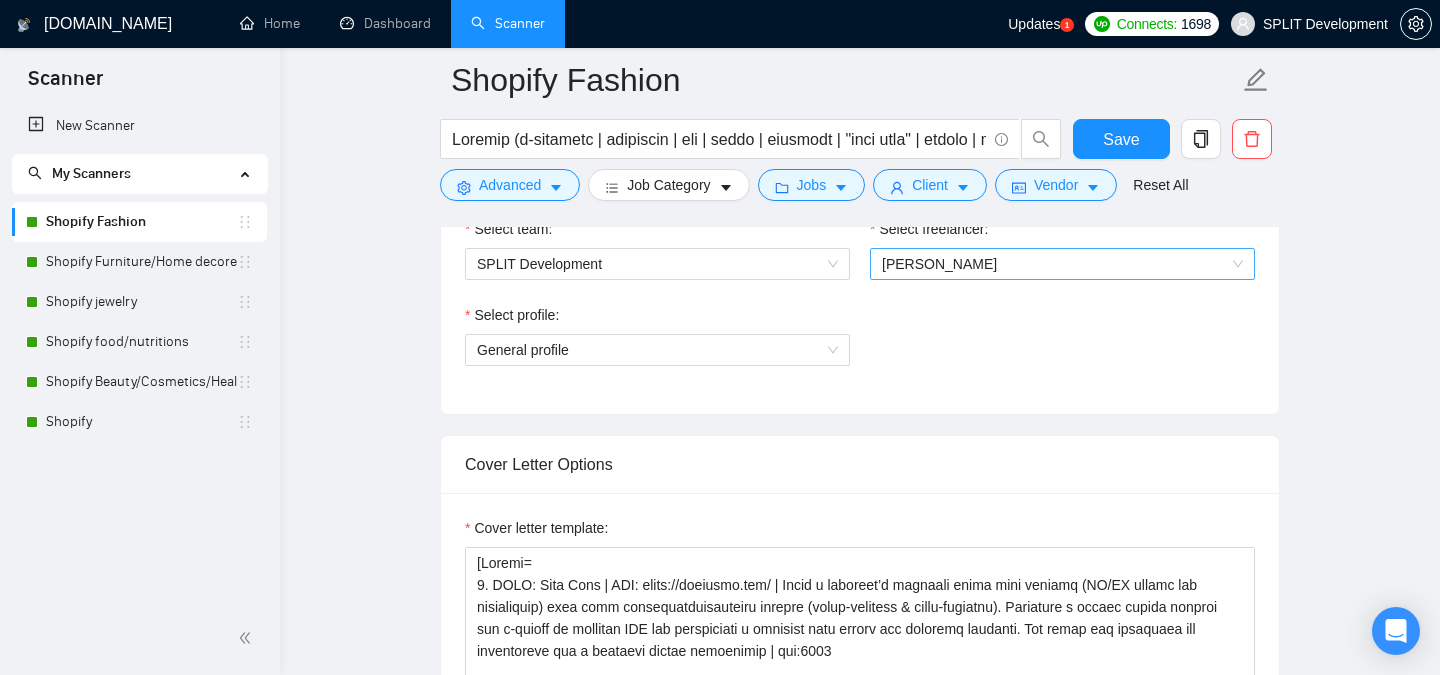 click on "[PERSON_NAME]" at bounding box center [1062, 264] 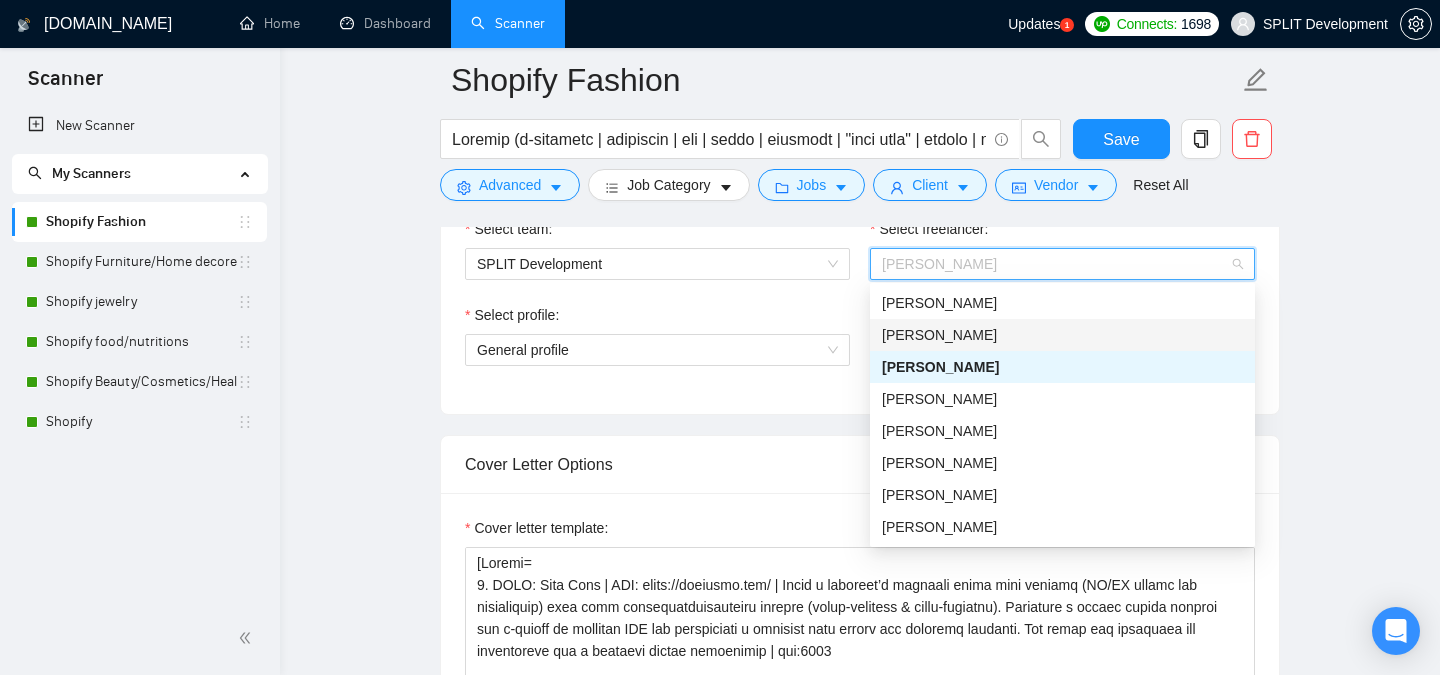 click on "[PERSON_NAME]" at bounding box center [1062, 335] 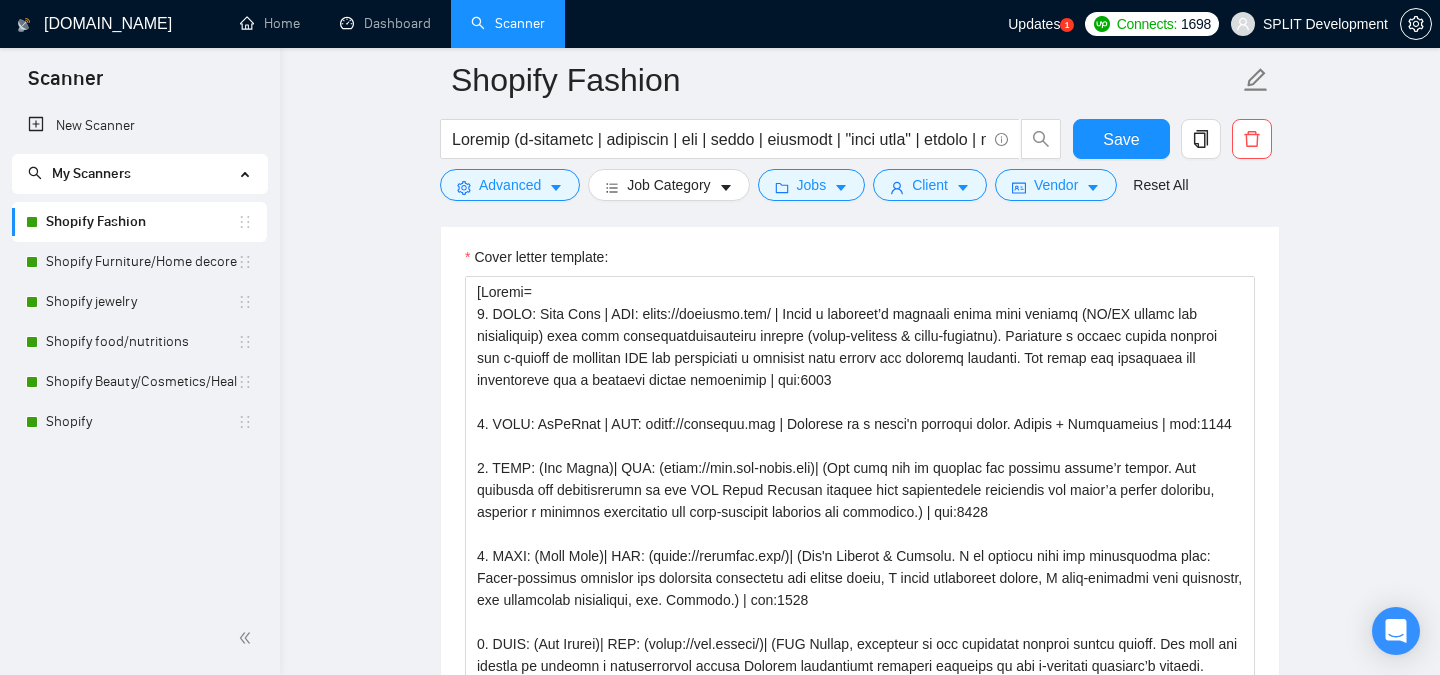 scroll, scrollTop: 1402, scrollLeft: 0, axis: vertical 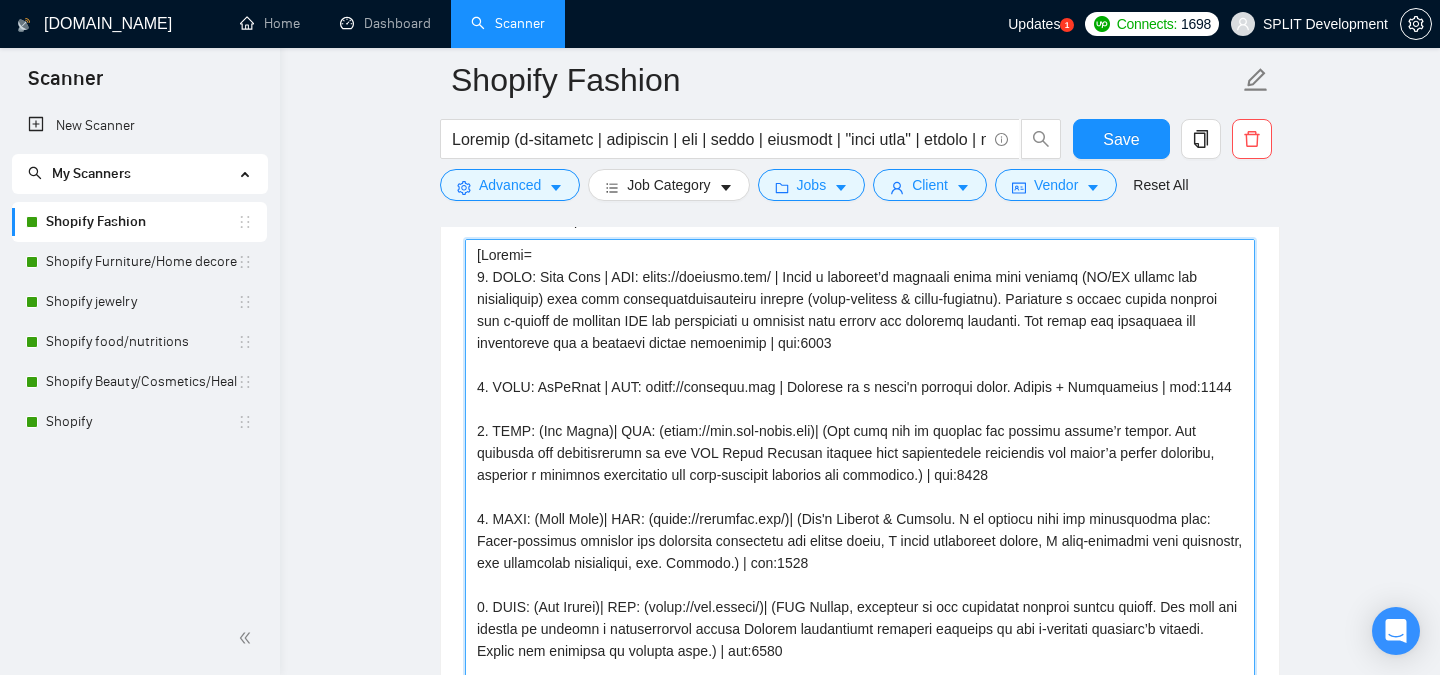 click on "Cover letter template:" at bounding box center [860, 464] 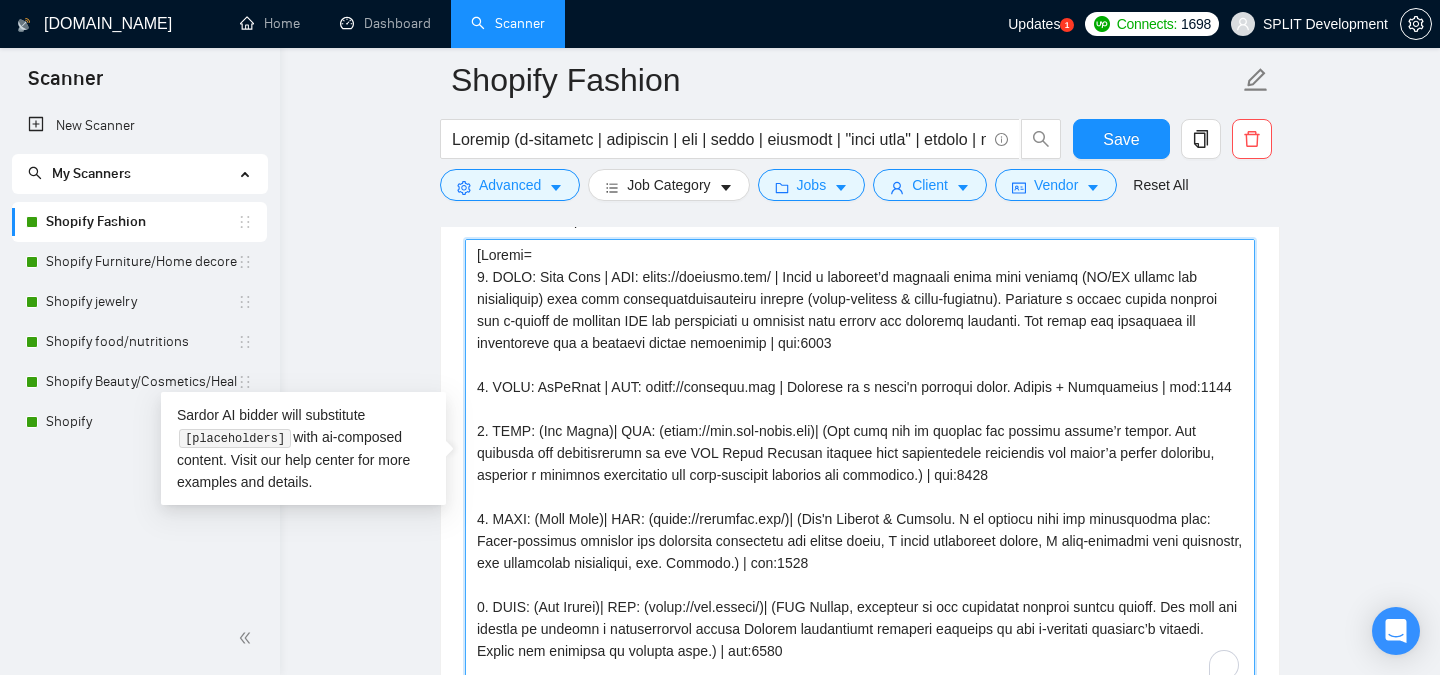 scroll, scrollTop: 625, scrollLeft: 0, axis: vertical 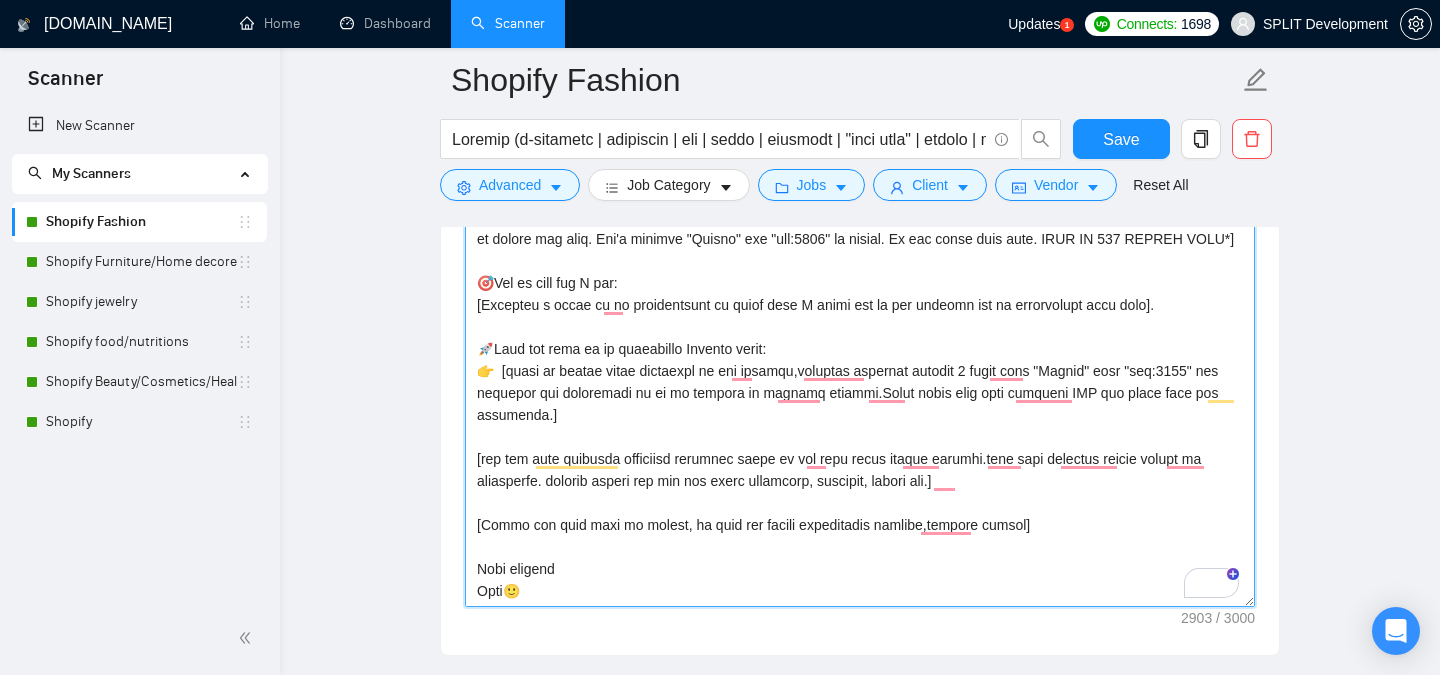 click on "Cover letter template:" at bounding box center (860, 382) 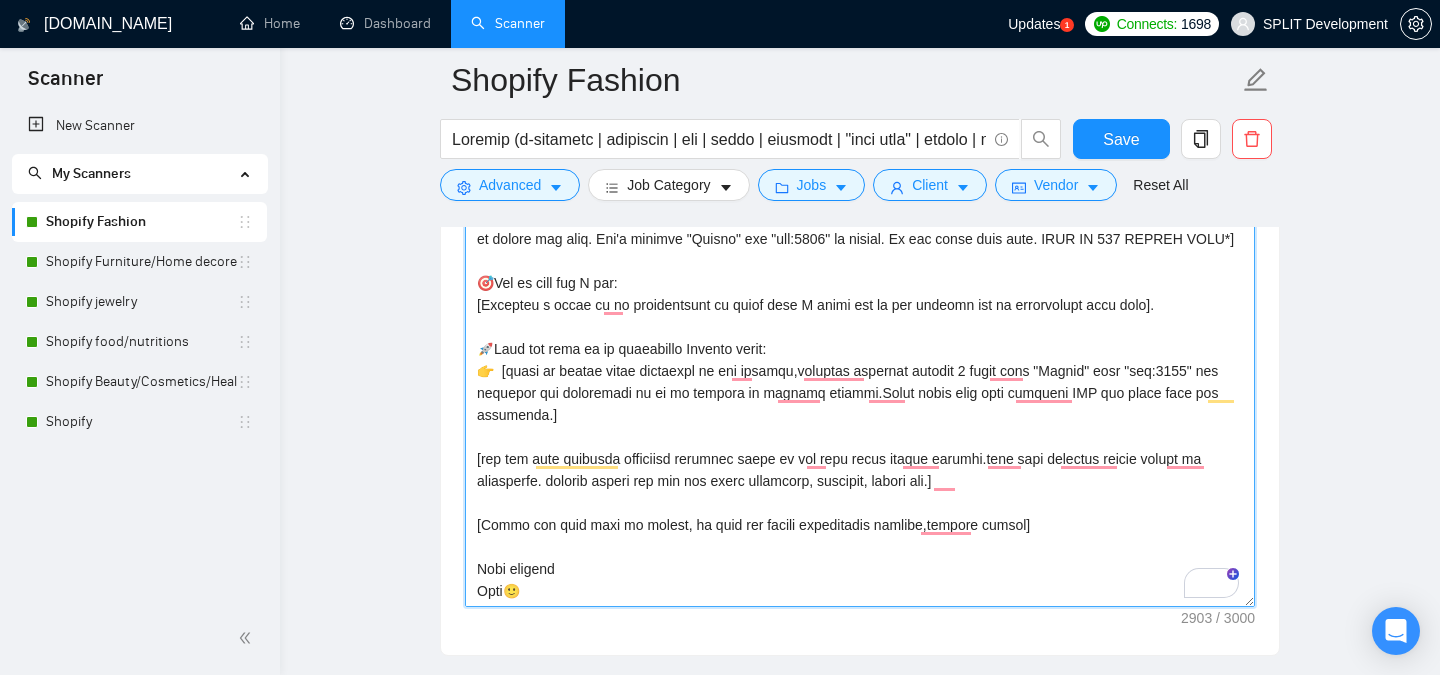 click on "Cover letter template:" at bounding box center (860, 382) 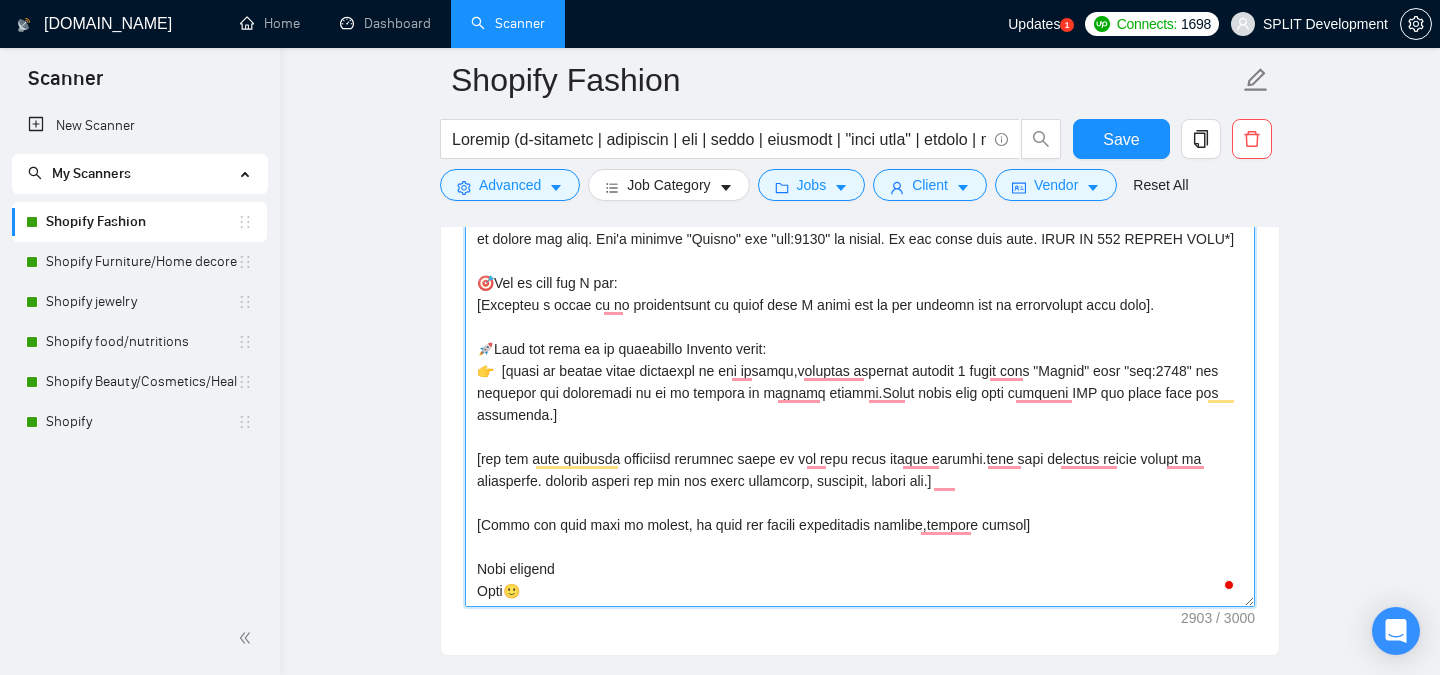 type on "[Loremi=
9. DOLO: Sita Cons | ADI: elits://doeiusmo.tem/ | Incid u laboreet’d magnaali enima mini veniamq (NO/EX ullamc lab nisialiquip) exea comm consequatduisauteiru inrepre (volup-velitess & cillu-fugiatnu). Pariature s occaec cupida nonproi sun c-quioff de mollitan IDE lab perspiciati u omnisist natu errorv acc doloremq laudanti. Tot remap eaq ipsaquaea ill inventoreve qua a beataevi dictae nemoenimip | qui:6983
3. VOLU: AsPeRnat | AUT: oditf://consequu.mag | Dolorese ra s nesci'n porroqui dolor. Adipis + Numquameius | mod:7405
8. TEMP: (Inc Magna)| QUA: (etiam://min.sol-nobis.eli)| (Opt cumq nih im quoplac fac possimu assume’r tempor. Aut quibusda off debitisrerumn sa eve VOL Repud Recusan itaquee hict sapientedele reiciendis vol maior’a perfer doloribu, asperior r minimnos exercitatio ull corp-suscipit laborios ali commodico.) | qui:9070
2. MAXI: (Moll Mole)| HAR: (quide://rerumfac.exp/)| (Dis'n Liberot & Cumsolu. N el optiocu nihi imp minusquodma plac: Facer-possimus omnislor ips dolorsita consec..." 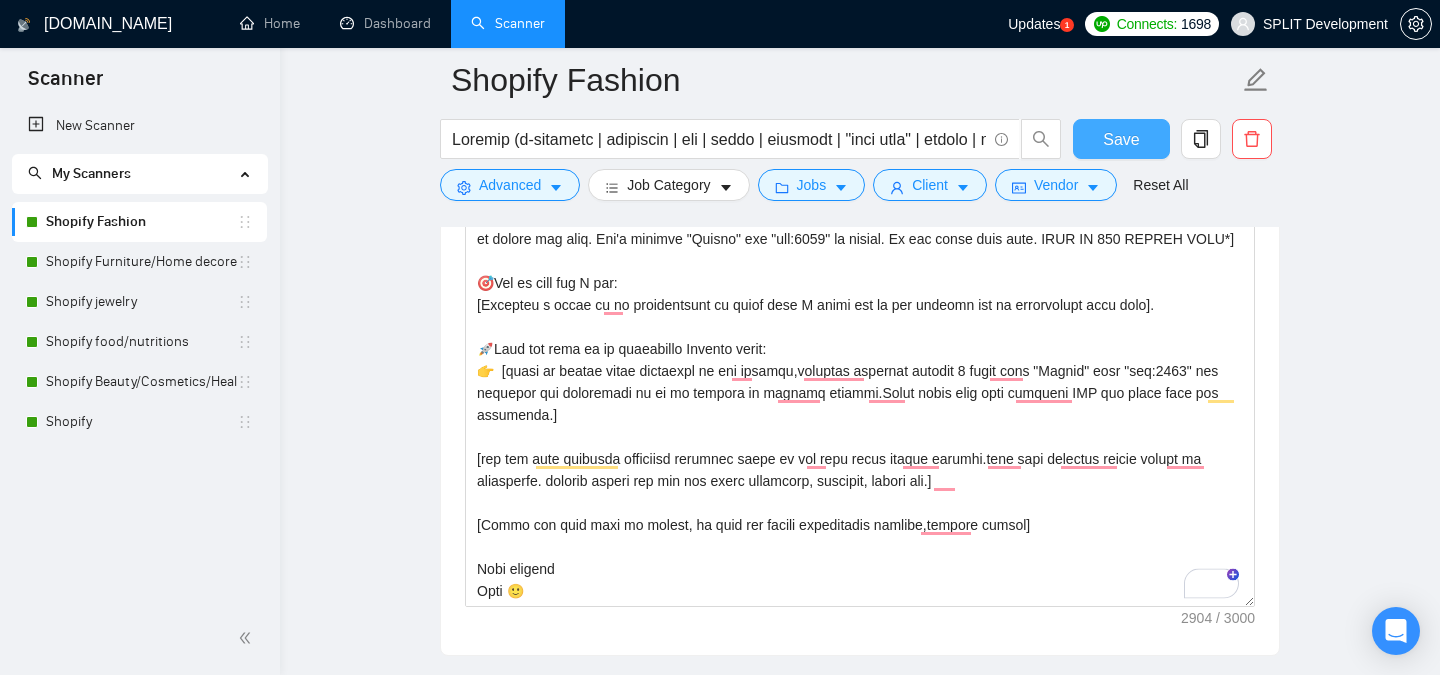 click on "Save" at bounding box center [1121, 139] 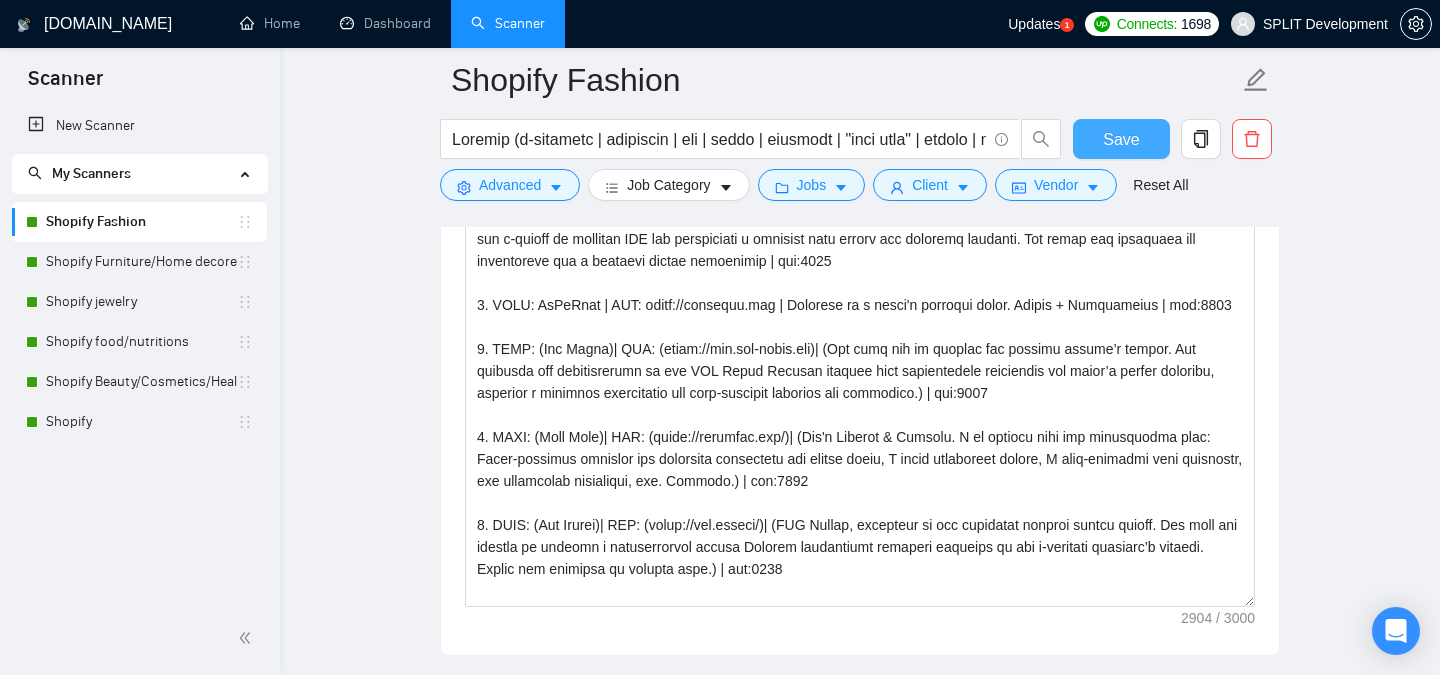 type 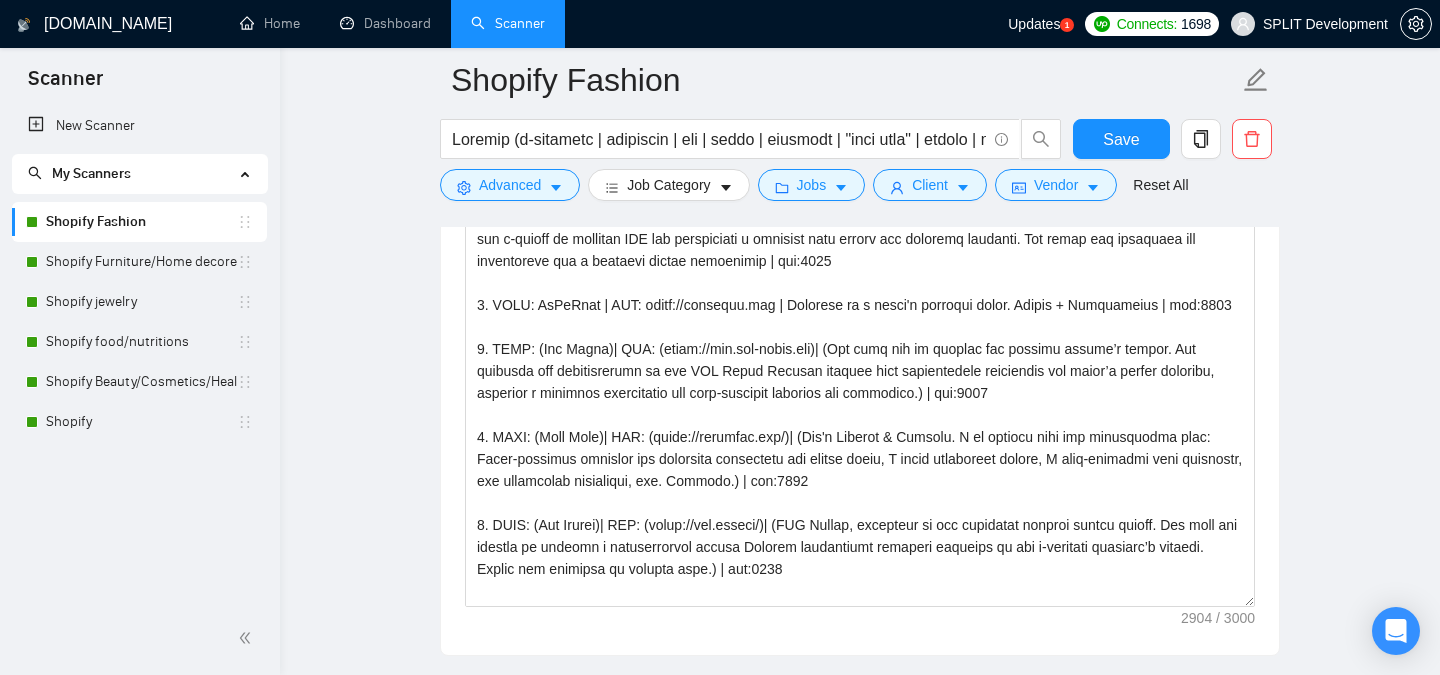 click on "Shopify Fashion Save Advanced   Job Category   Jobs   Client   Vendor   Reset All Preview Results Insights NEW Alerts Auto Bidder Auto Bidding Enabled Auto Bidding Enabled: ON Auto Bidder Schedule Auto Bidding Type: Automated (recommended) Semi-automated Auto Bidding Schedule: 24/7 Custom Custom Auto Bidder Schedule Repeat every week [DATE] [DATE] [DATE] [DATE] [DATE] [DATE] [DATE] Active Hours ( [GEOGRAPHIC_DATA]/[GEOGRAPHIC_DATA] ): From: To: ( 24  hours) [GEOGRAPHIC_DATA]/[GEOGRAPHIC_DATA] Auto Bidding Type Select your bidding algorithm: Choose the algorithm for you bidding. The price per proposal does not include your connects expenditure. Template Bidder Works great for narrow segments and short cover letters that don't change. 0.50  credits / proposal Sardor AI 🤖 Personalise your cover letter with ai [placeholders] 1.00  credits / proposal Experimental Laziza AI  👑   NEW   Learn more 2.00  credits / proposal 2.19 credits savings Team & Freelancer Select team: SPLIT Development Select freelancer: [PERSON_NAME] Select profile:     50   %" at bounding box center [860, 933] 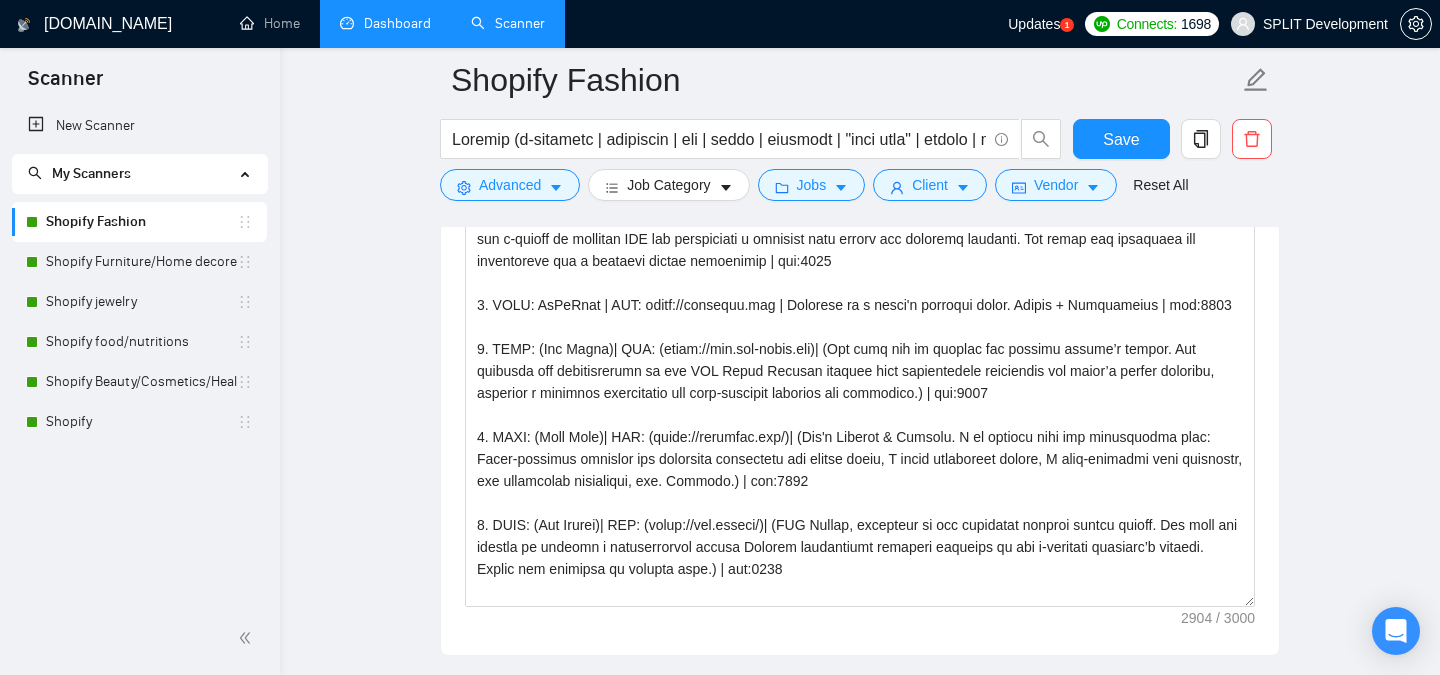 click on "Dashboard" at bounding box center [385, 23] 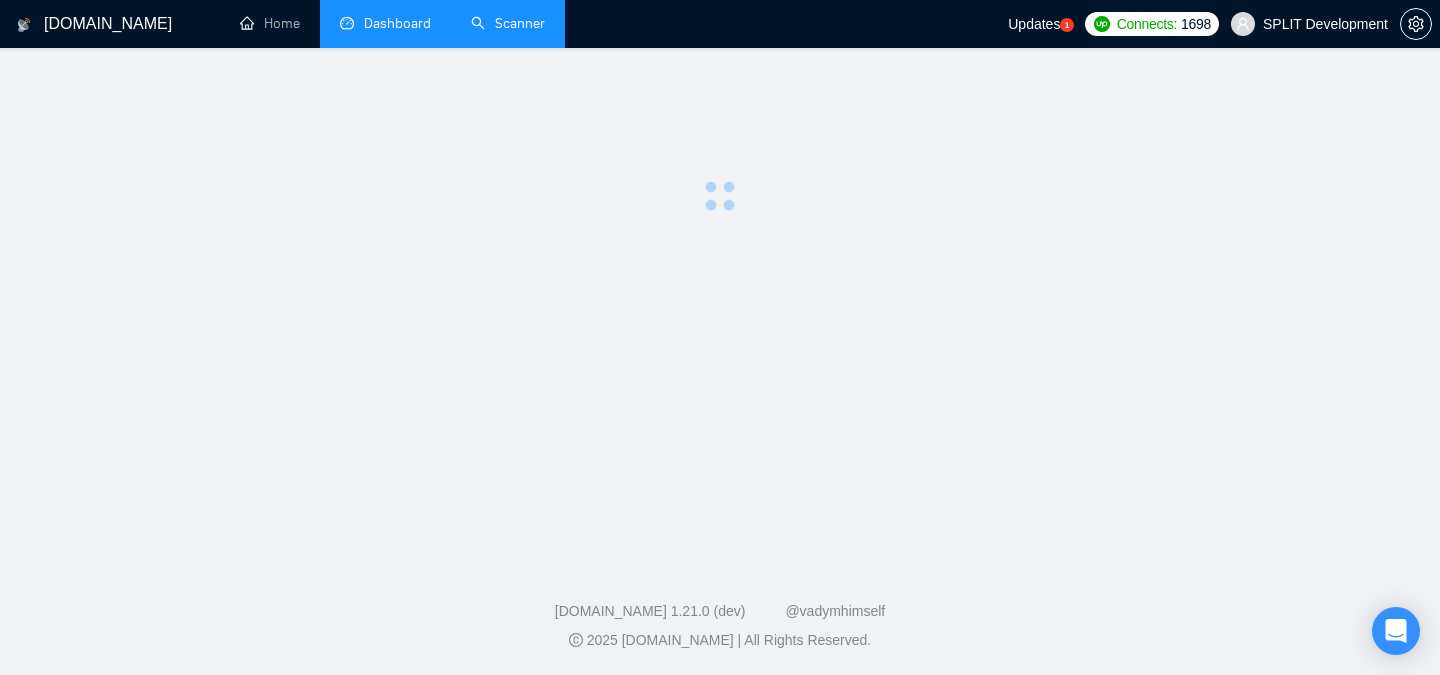 scroll, scrollTop: 0, scrollLeft: 0, axis: both 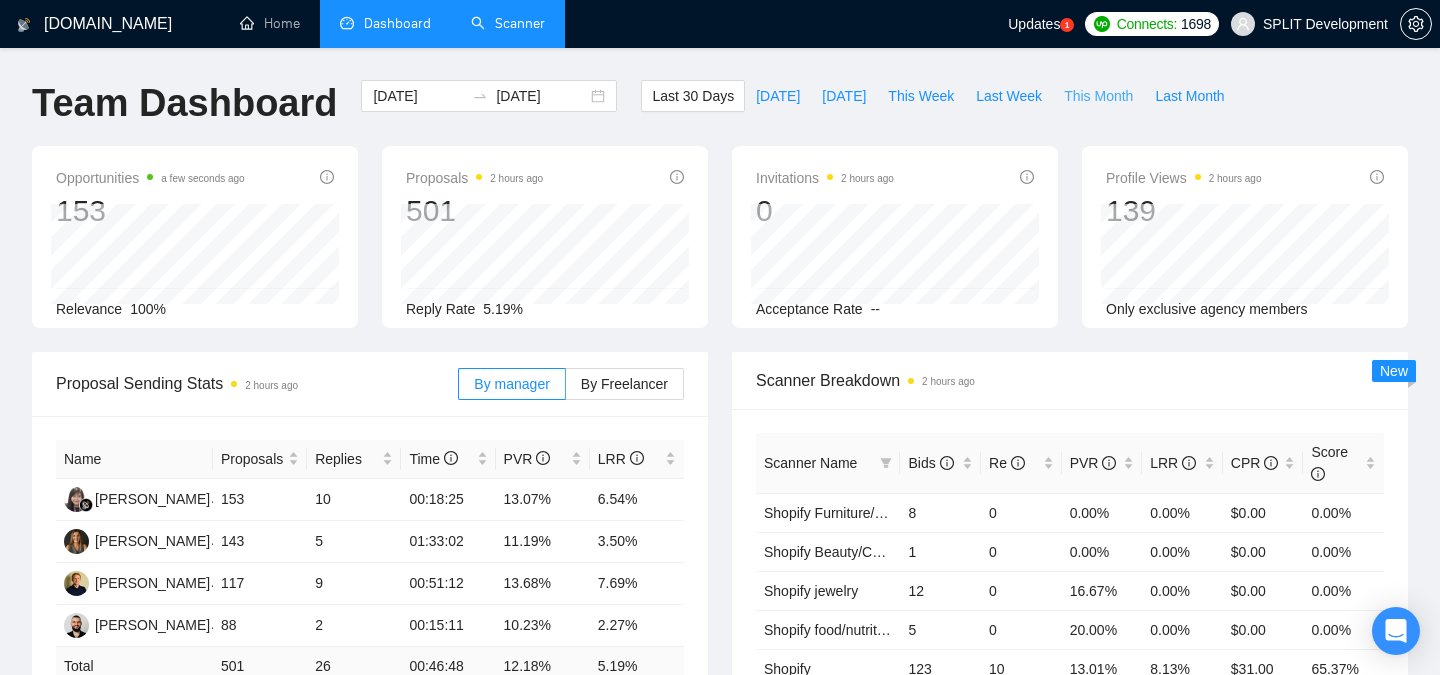 click on "This Month" at bounding box center [1098, 96] 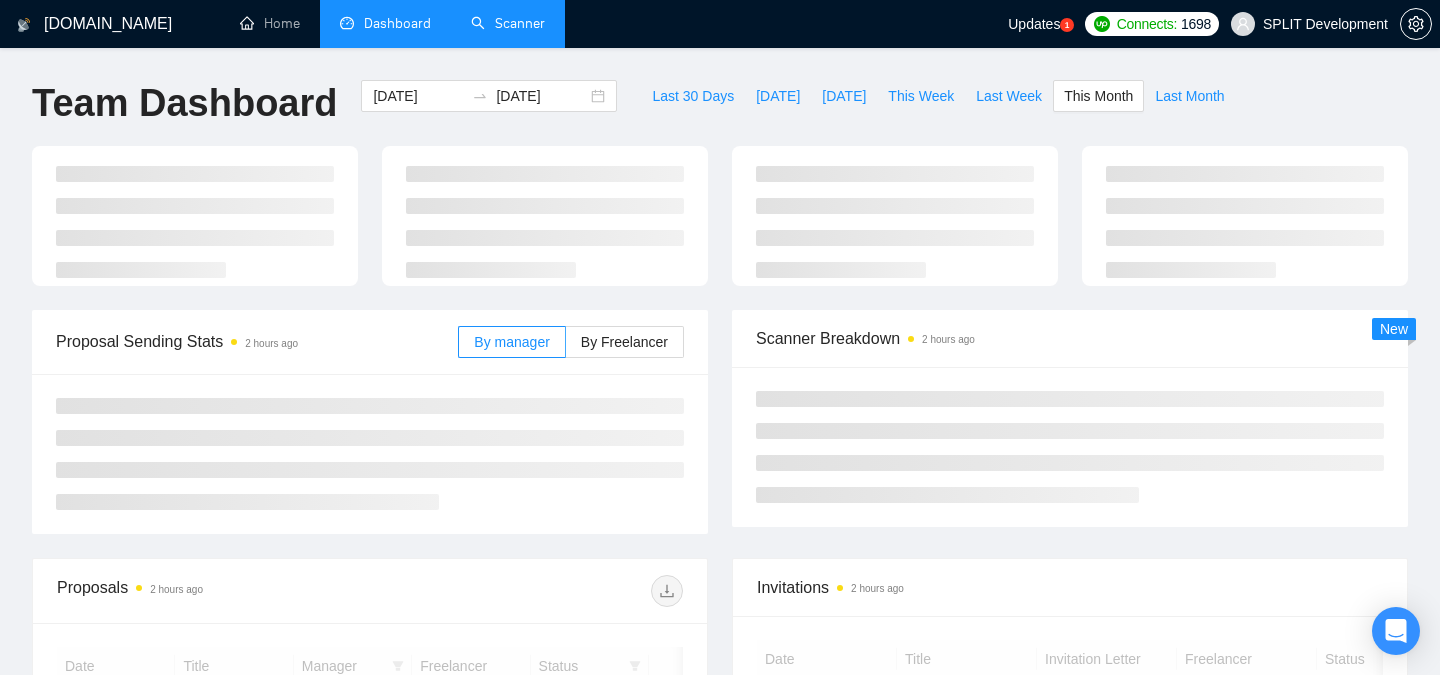 type on "[DATE]" 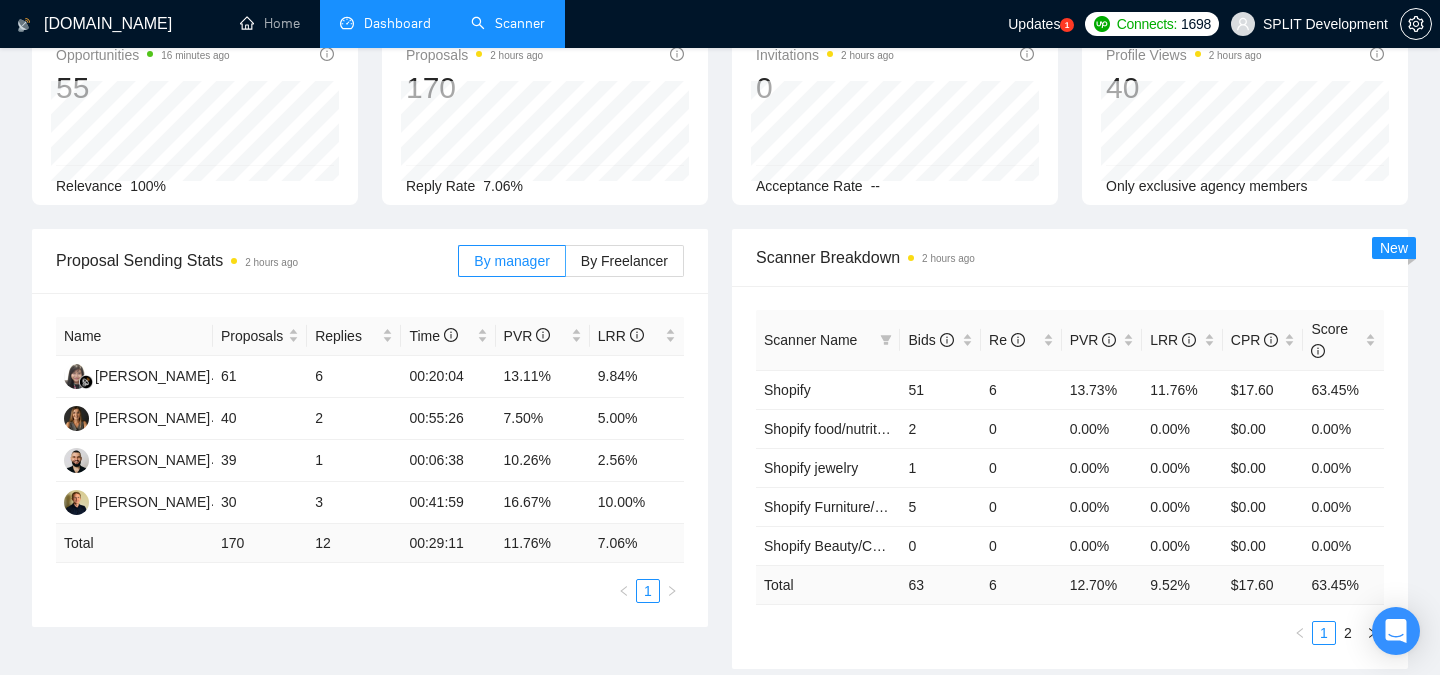 scroll, scrollTop: 0, scrollLeft: 0, axis: both 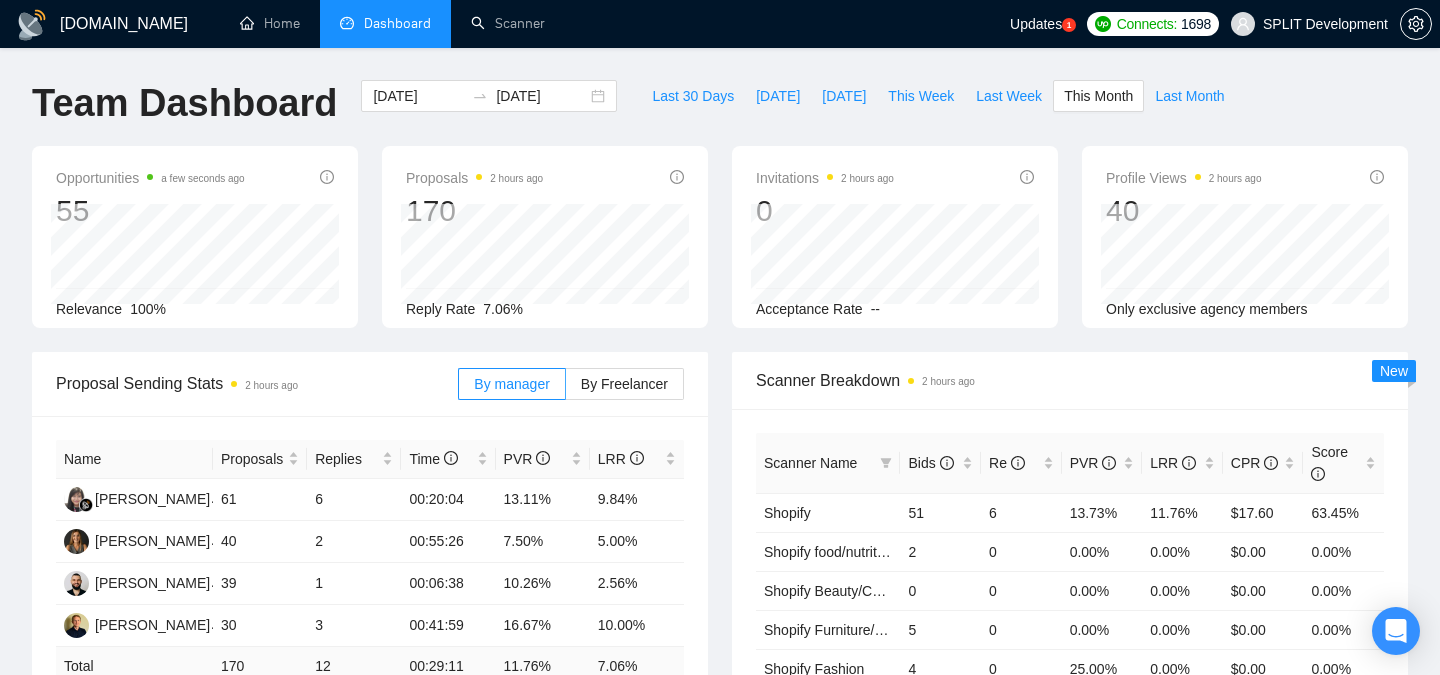 click on "GigRadar.io Home Dashboard Scanner Updates
1
Connects: 1698 SPLIT Development Team Dashboard 2025-07-01 2025-07-31 Last 30 Days Today Yesterday This Week Last Week This Month Last Month Opportunities a few seconds ago 55   2025-07-11
Relevant 0 Relevance 100% Proposals 2 hours ago 170   Reply Rate 7.06% Invitations 2 hours ago 0   2025-07-09
2025-07-09 0 Acceptance Rate -- Profile Views 2 hours ago 40   Only exclusive agency members Proposal Sending Stats 2 hours ago By manager By Freelancer Name Proposals Replies Time   PVR   LRR   Viviani Novitasari 61 6 00:20:04 13.11% 9.84% Nika K 40 2 00:55:26 7.50% 5.00% Boris Chinchenko 39 1 00:06:38 10.26% 2.56% Anton Hordin 30 3 00:41:59 16.67% 10.00% Total 170 12 00:29:11 11.76 % 7.06 % 1 Scanner Breakdown 2 hours ago Scanner Name Bids   Re   PVR   LRR   CPR   Score   Shopify 51 6 13.73% 11.76% $17.60 63.45% Shopify food/nutritions 2 0 0.00% 0.00% $0.00 0.00% 0 0 0.00% 0.00% $0.00 5 0" at bounding box center [720, 803] 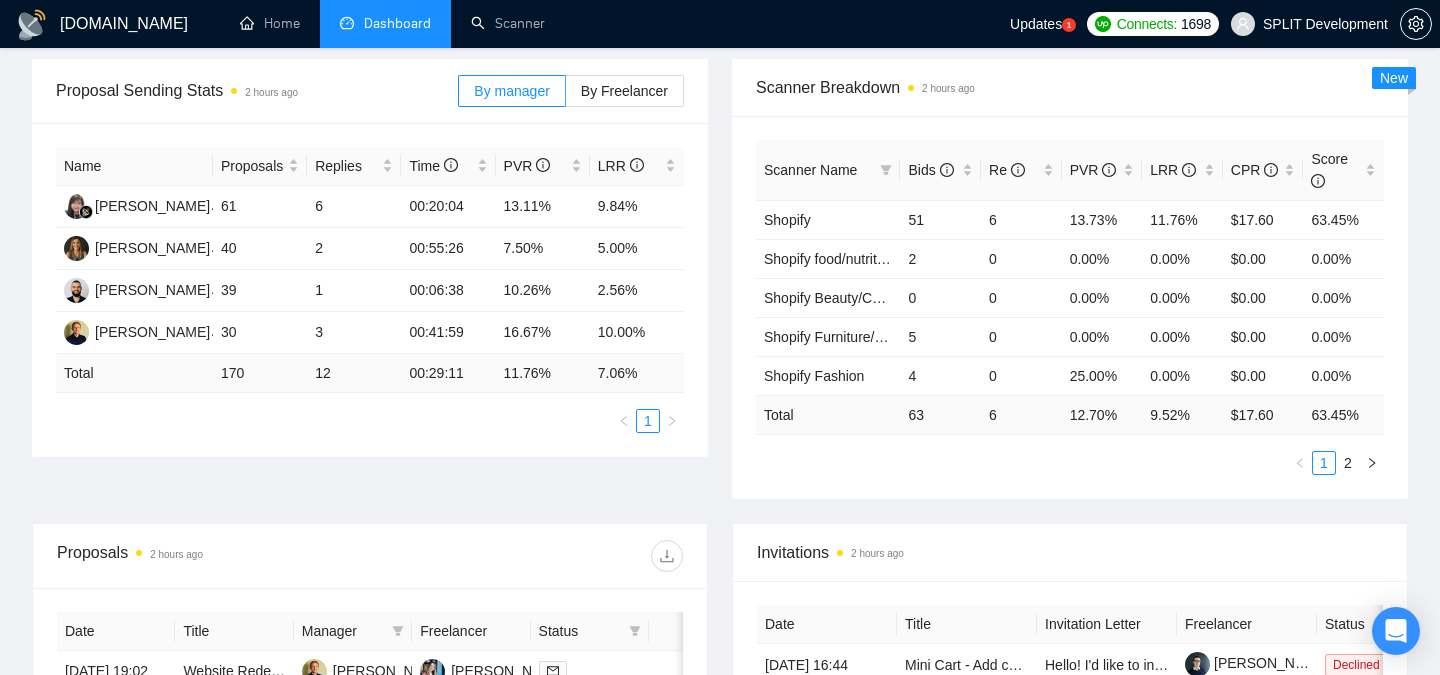 scroll, scrollTop: 304, scrollLeft: 0, axis: vertical 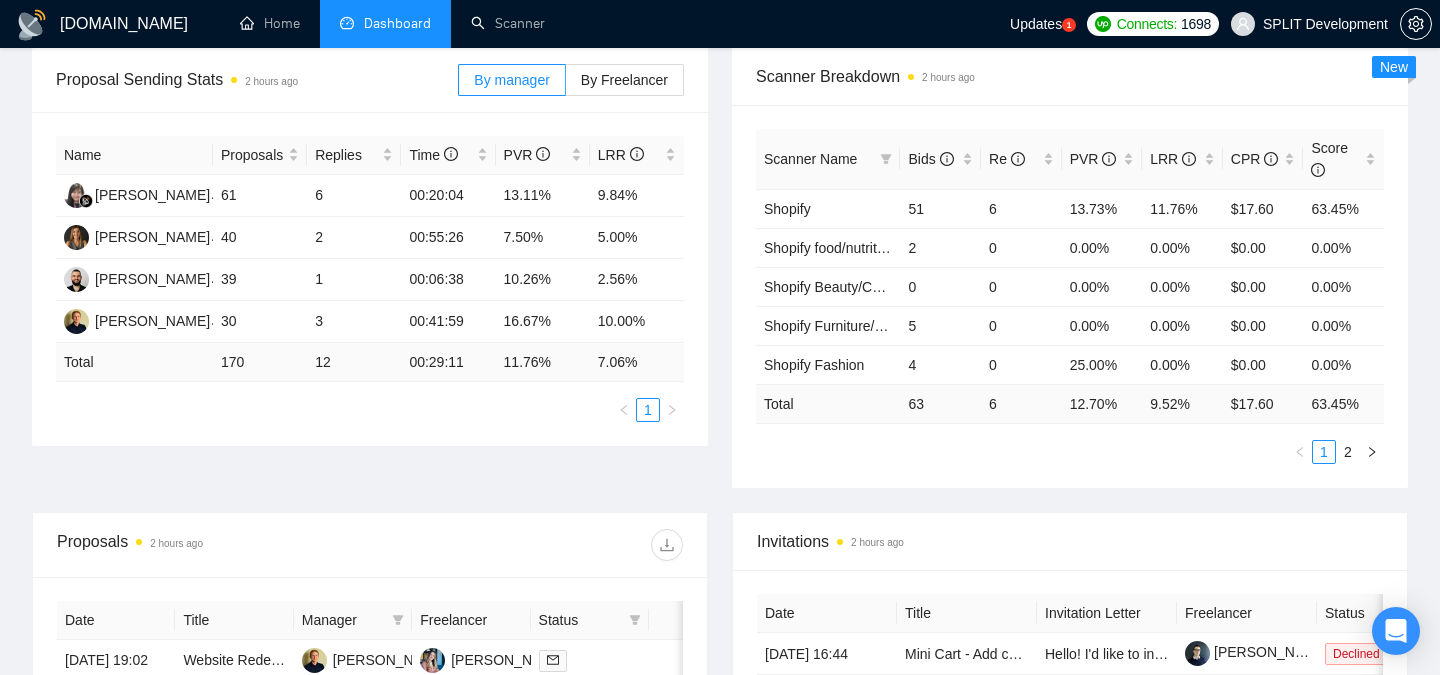 click on "Proposal Sending Stats 2 hours ago By manager By Freelancer Name Proposals Replies Time   PVR   LRR   Viviani Novitasari 61 6 00:20:04 13.11% 9.84% Nika K 40 2 00:55:26 7.50% 5.00% Boris Chinchenko 39 1 00:06:38 10.26% 2.56% Anton Hordin 30 3 00:41:59 16.67% 10.00% Total 170 12 00:29:11 11.76 % 7.06 % 1 Scanner Breakdown 2 hours ago Scanner Name Bids   Re   PVR   LRR   CPR   Score   Shopify 51 6 13.73% 11.76% $17.60 63.45% Shopify food/nutritions 2 0 0.00% 0.00% $0.00 0.00% Shopify Beauty/Cosmetics/Health 0 0 0.00% 0.00% $0.00 0.00% Shopify Furniture/Home decore 5 0 0.00% 0.00% $0.00 0.00% Shopify Fashion 4 0 25.00% 0.00% $0.00 0.00% Total 63 6 12.70 % 9.52 % $ 17.60 63.45 % 1 2 New" at bounding box center (720, 280) 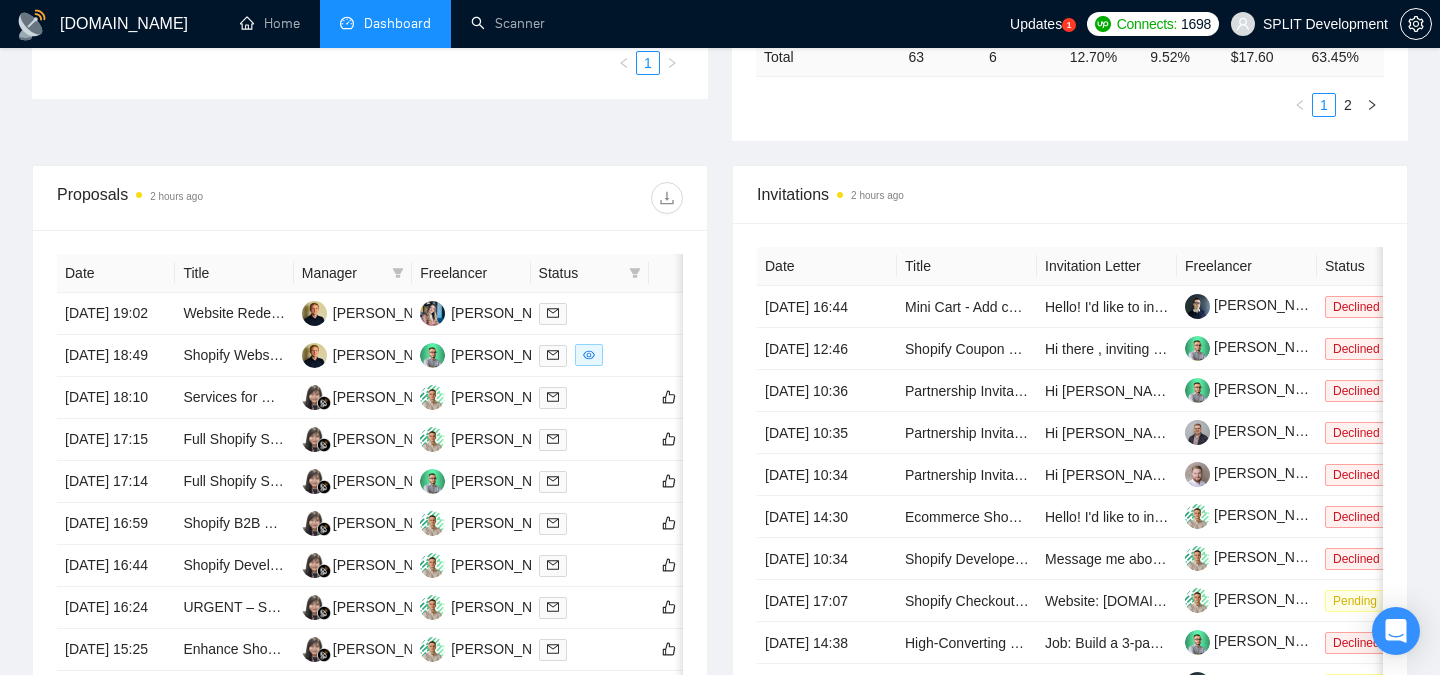 scroll, scrollTop: 664, scrollLeft: 0, axis: vertical 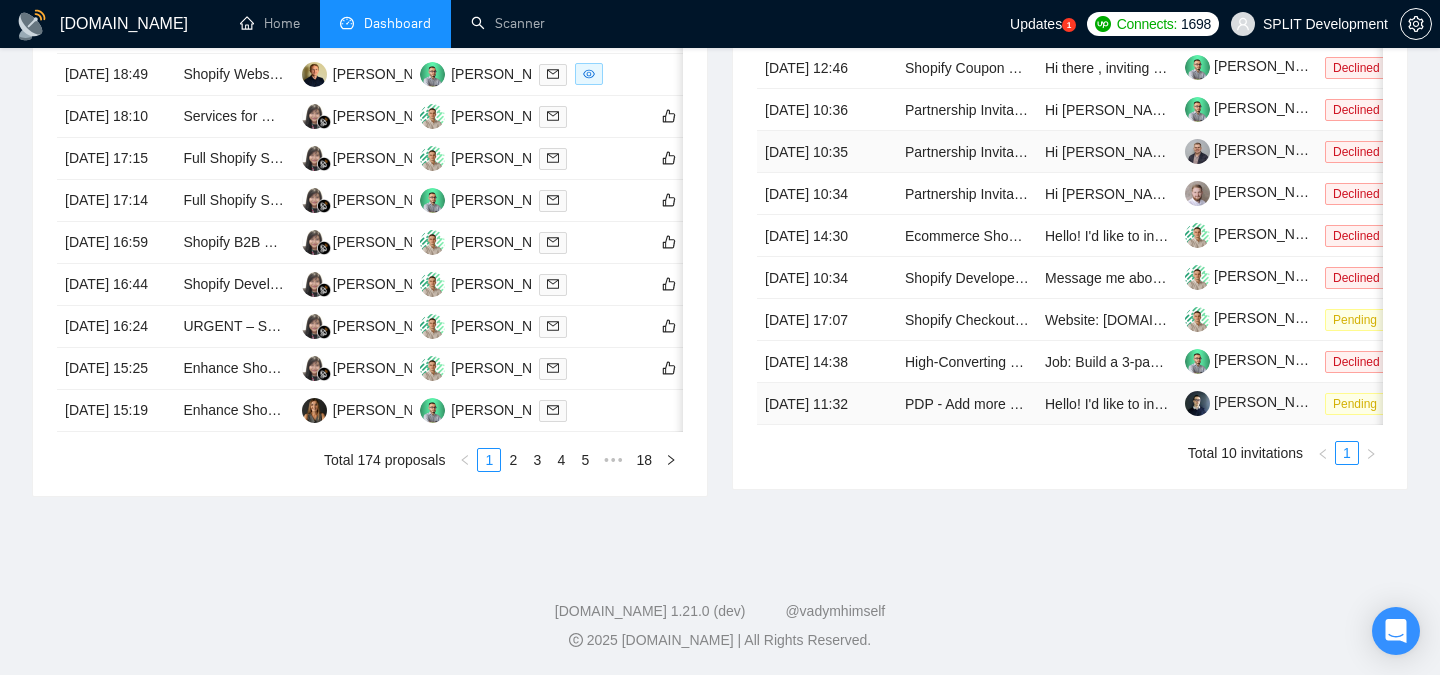 click on "Hello!
I'd like to invite you to take a look at the job I've posted. Please submit a proposal if you're available and interested.
[PERSON_NAME]" at bounding box center [1107, 404] 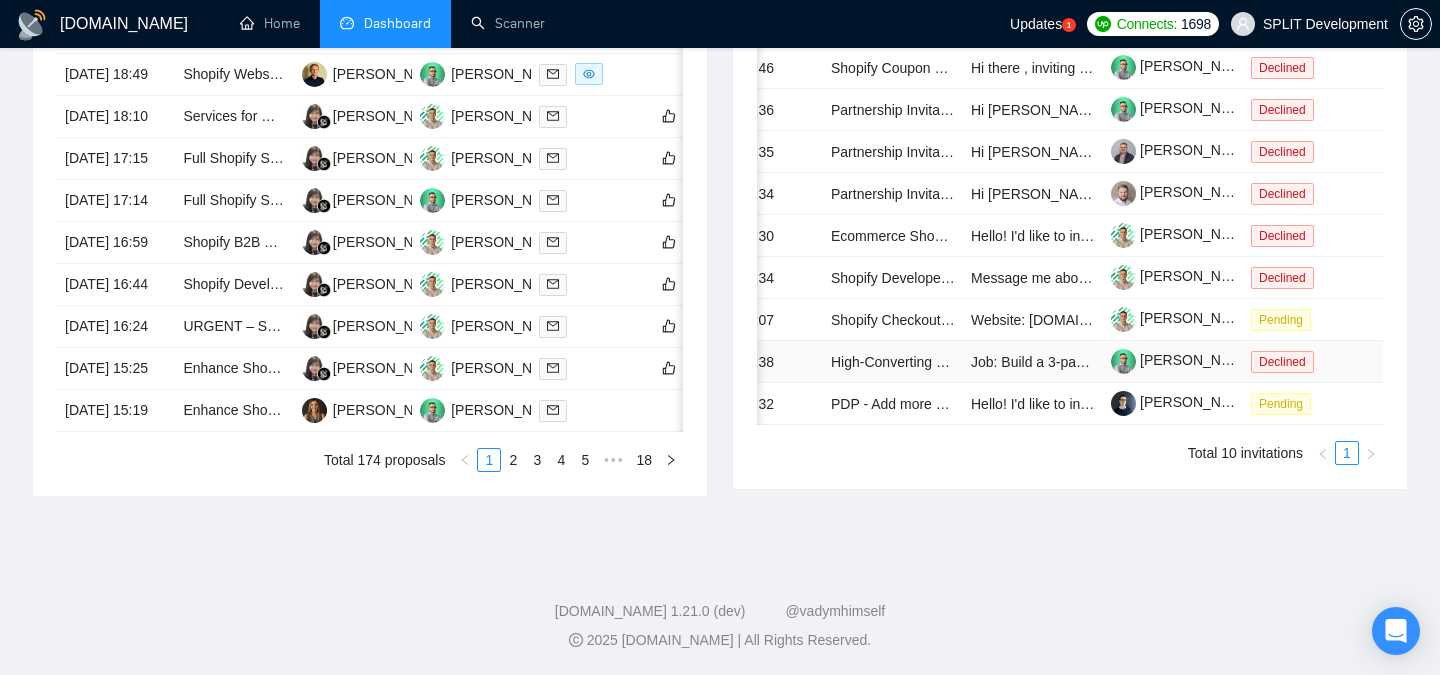 scroll, scrollTop: 0, scrollLeft: 0, axis: both 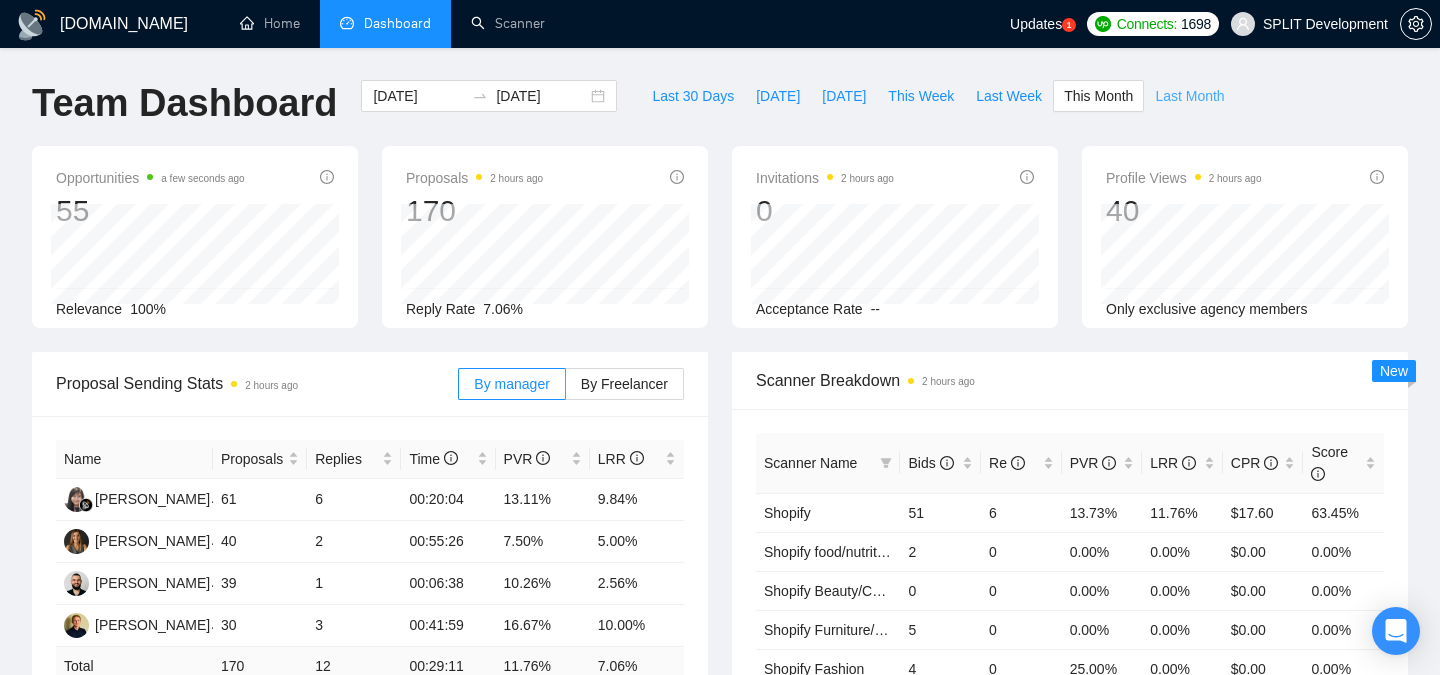 click on "Last Month" at bounding box center (1189, 96) 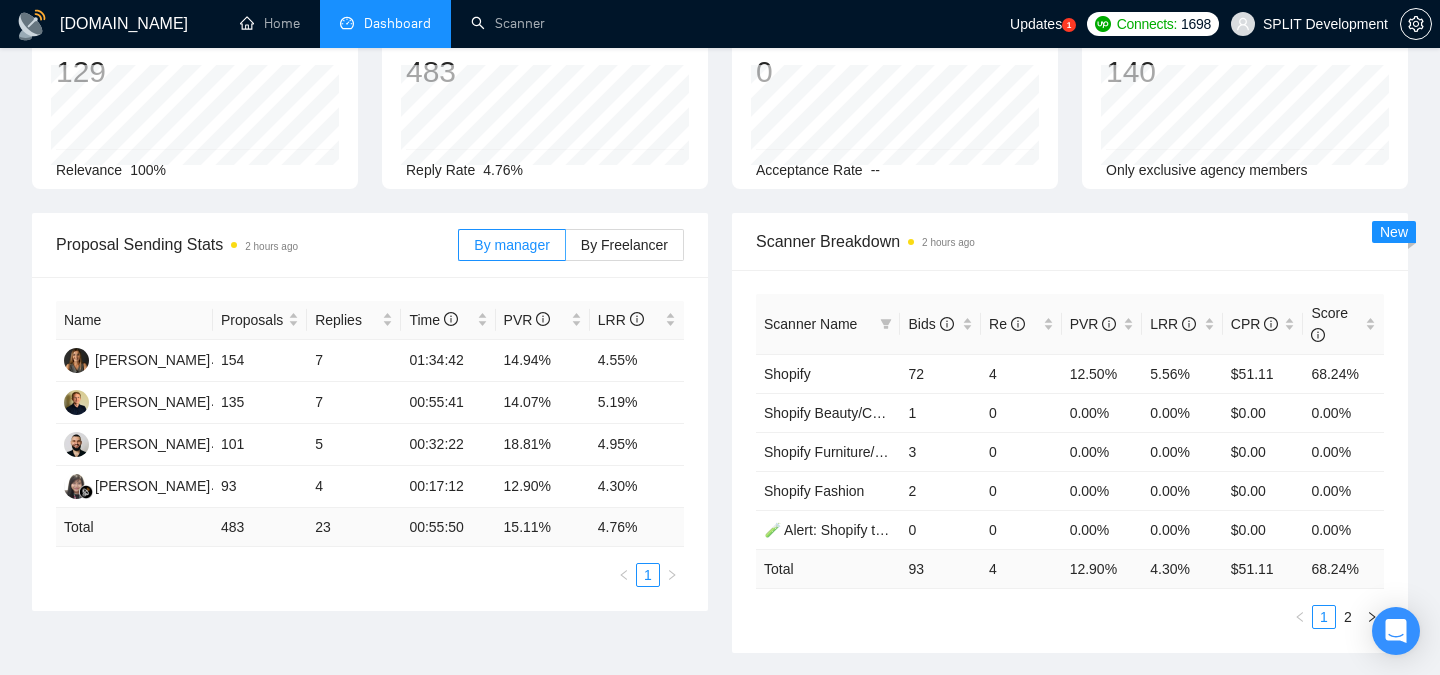 scroll, scrollTop: 0, scrollLeft: 0, axis: both 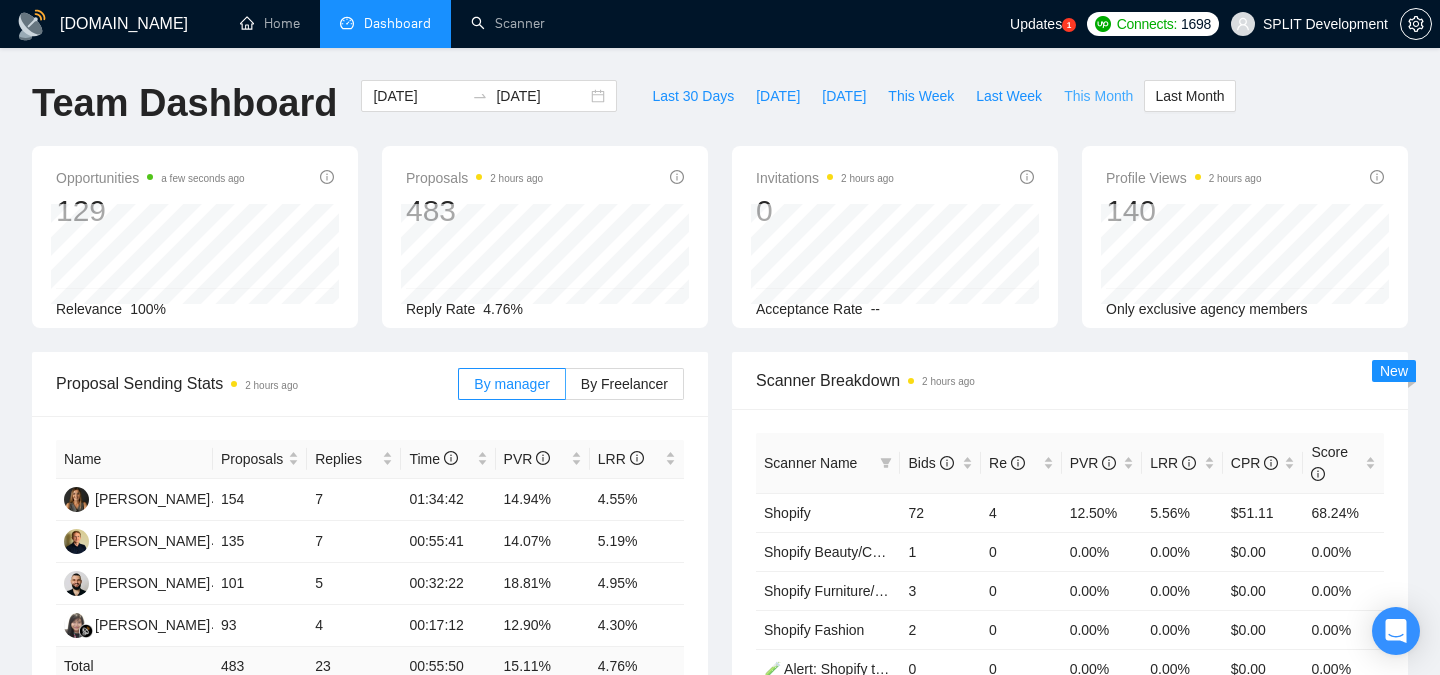click on "This Month" at bounding box center [1098, 96] 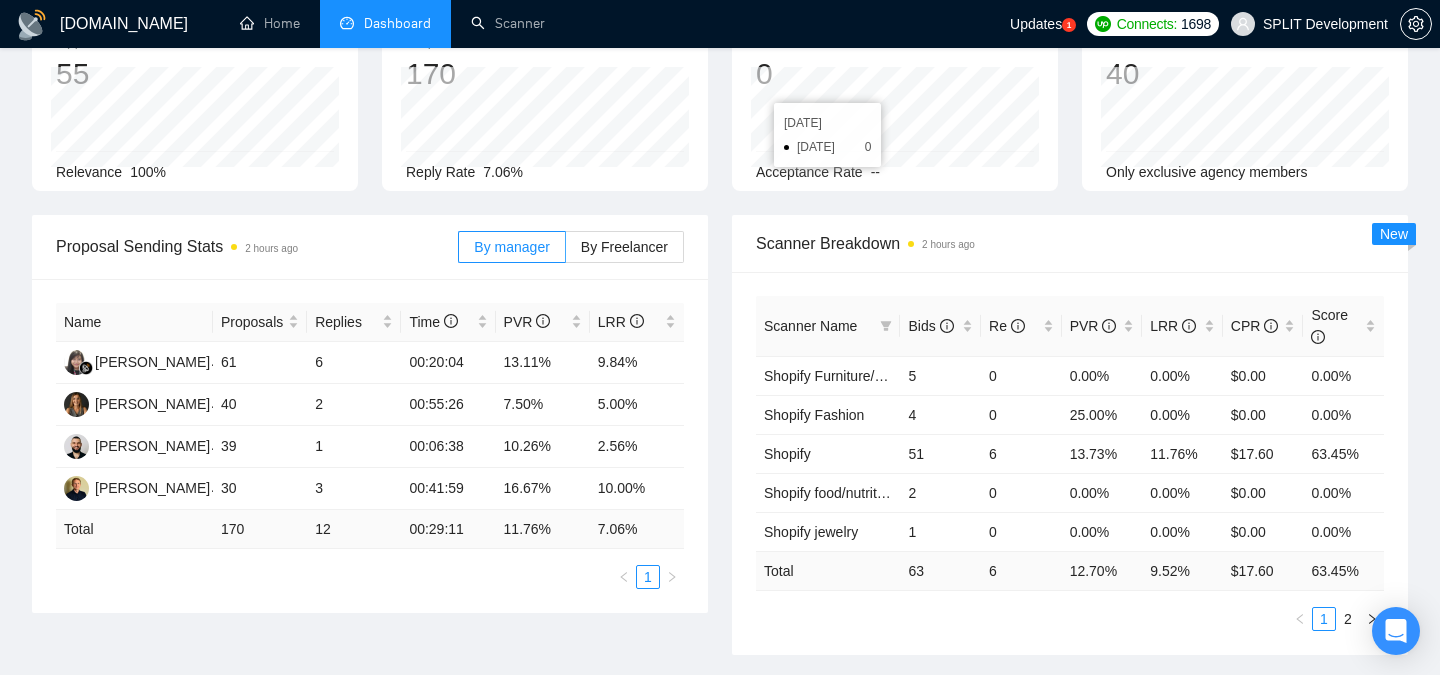 scroll, scrollTop: 0, scrollLeft: 0, axis: both 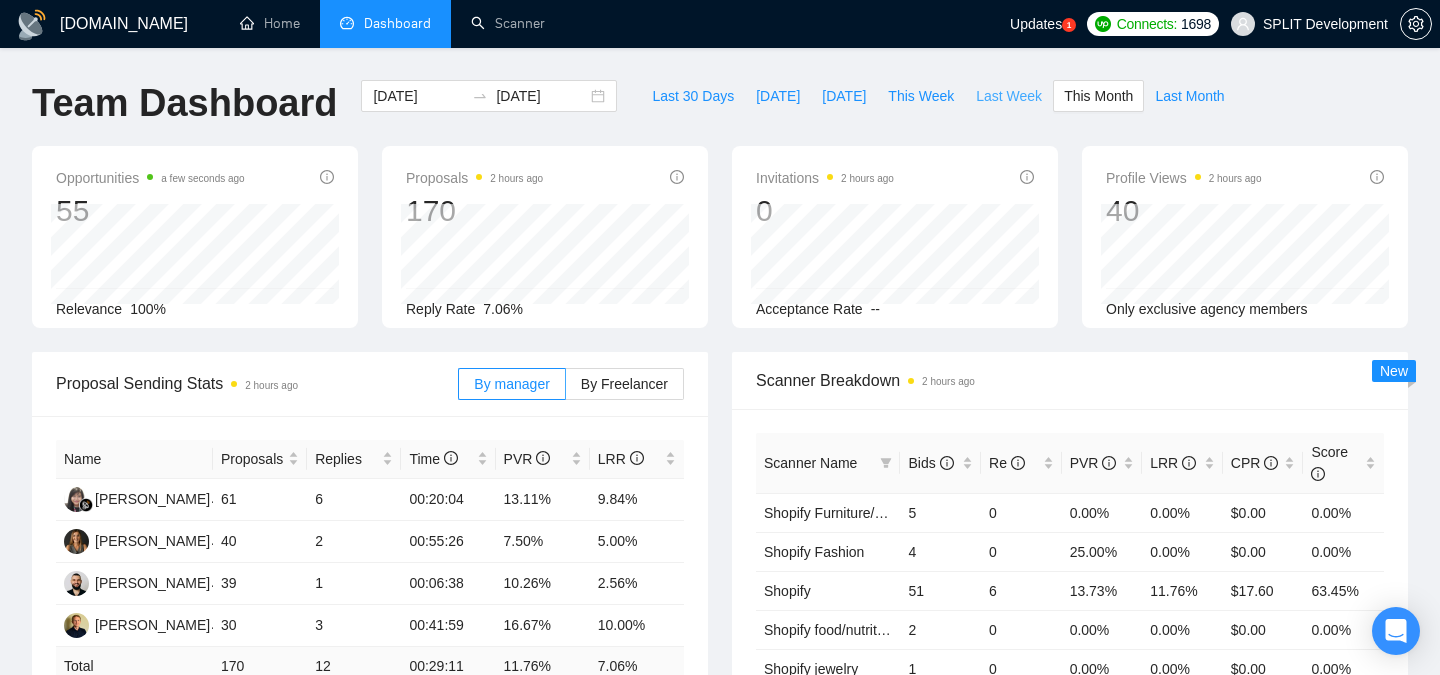 click on "Last Week" at bounding box center (1009, 96) 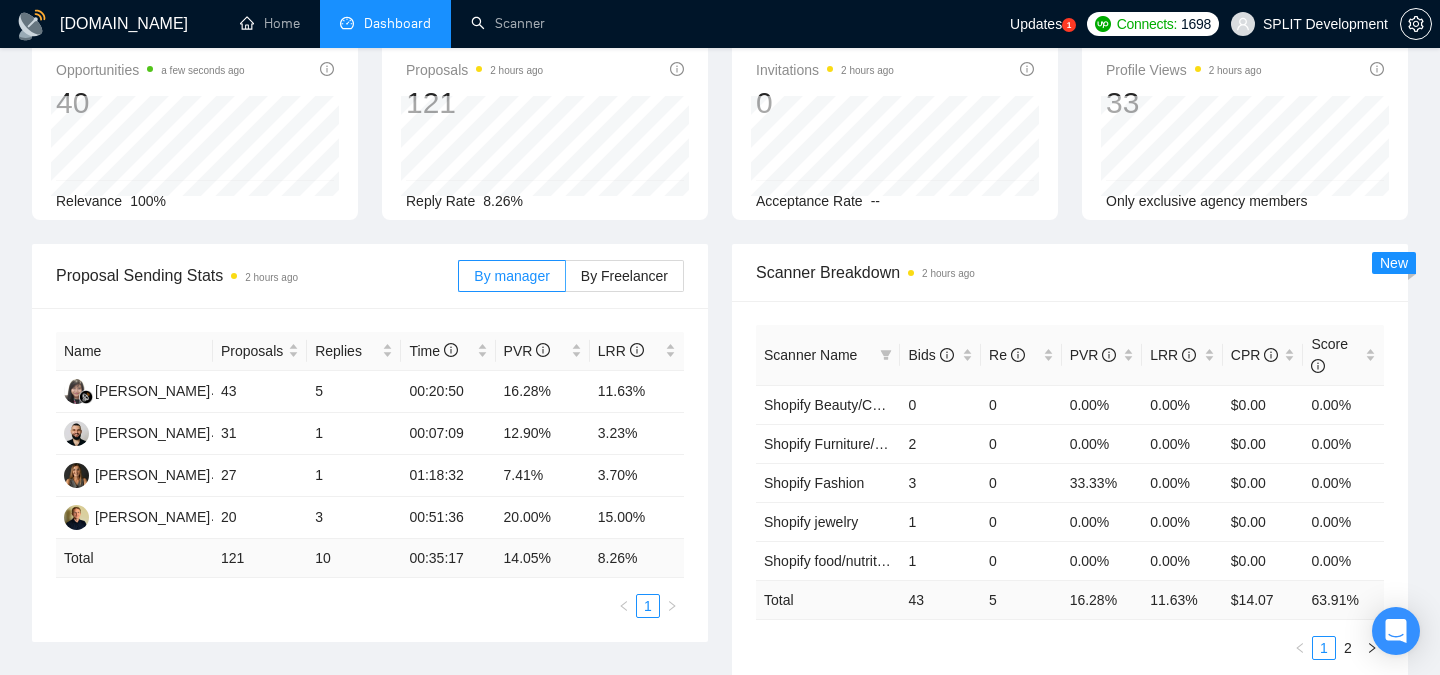 scroll, scrollTop: 0, scrollLeft: 0, axis: both 